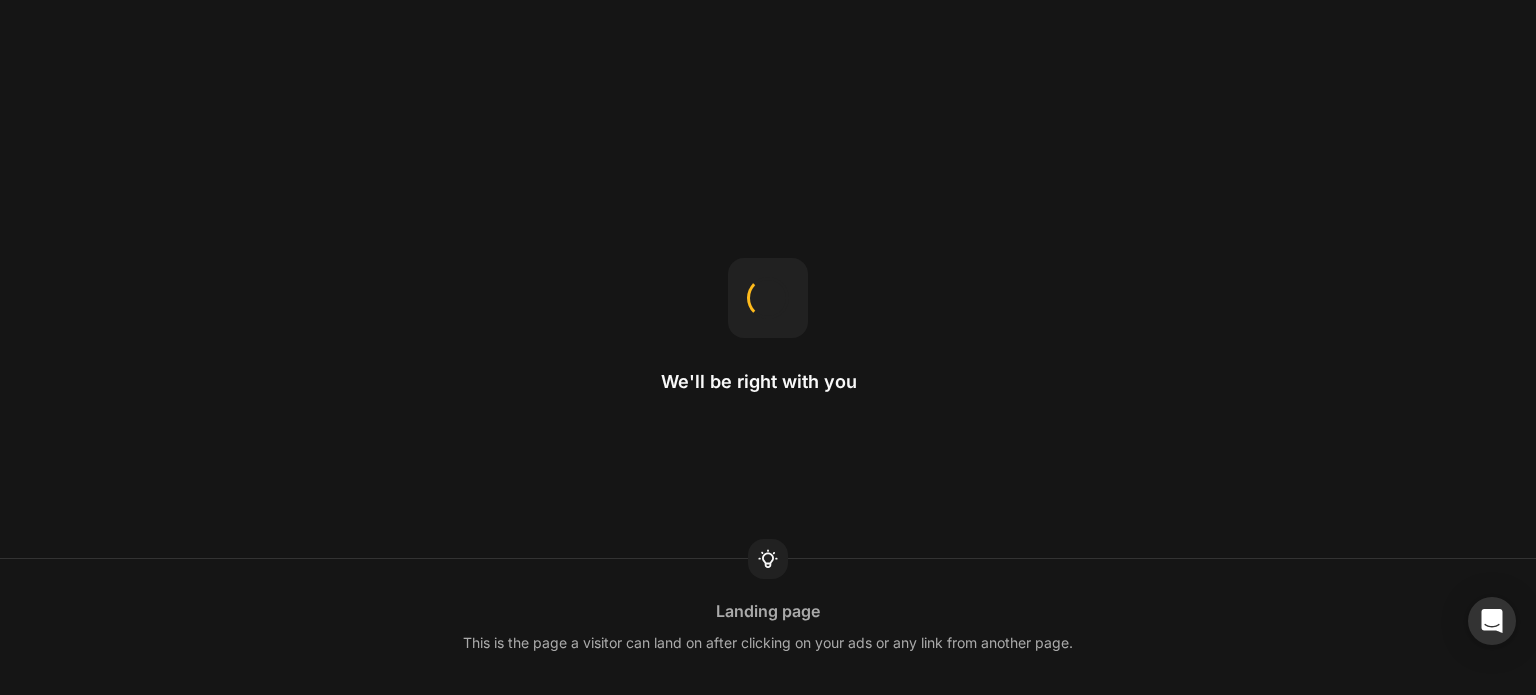scroll, scrollTop: 0, scrollLeft: 0, axis: both 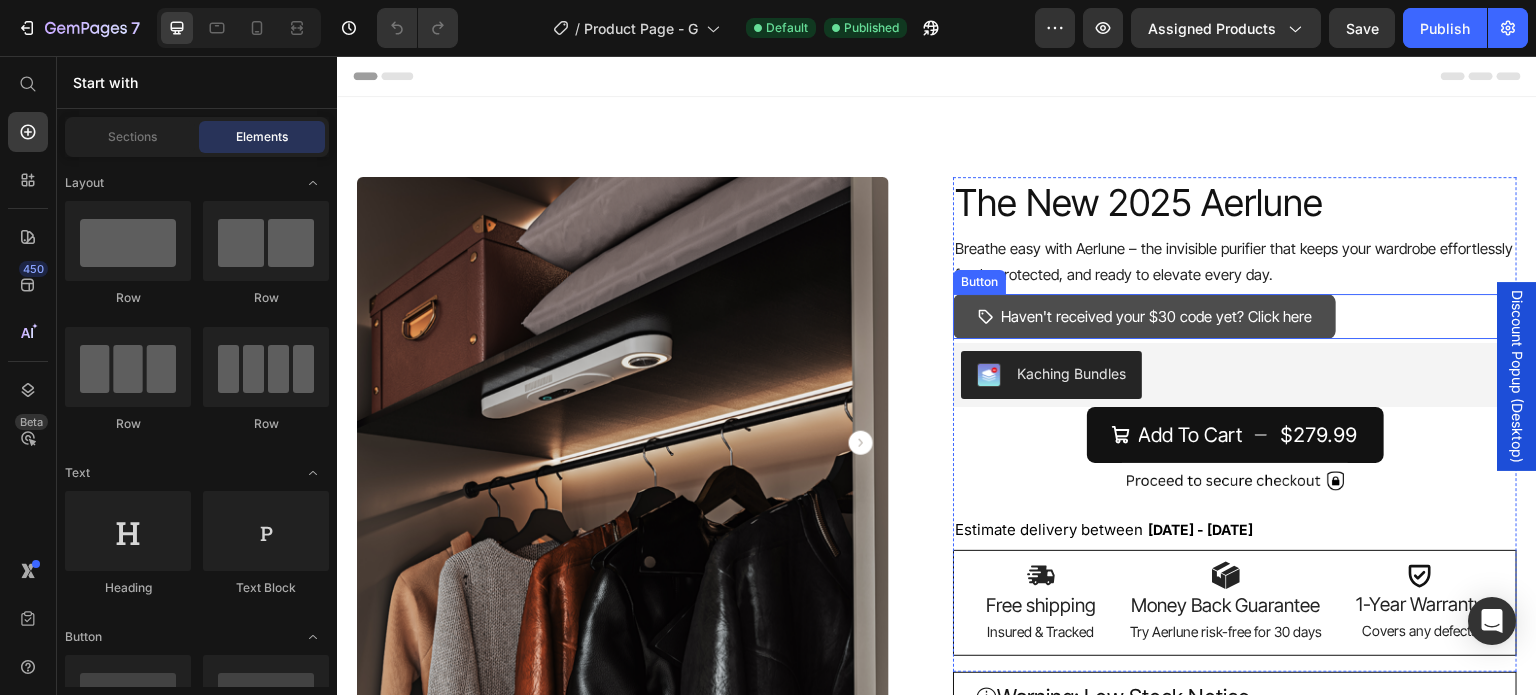 click on "Haven't received your $30 code yet? Click here" at bounding box center [1144, 317] 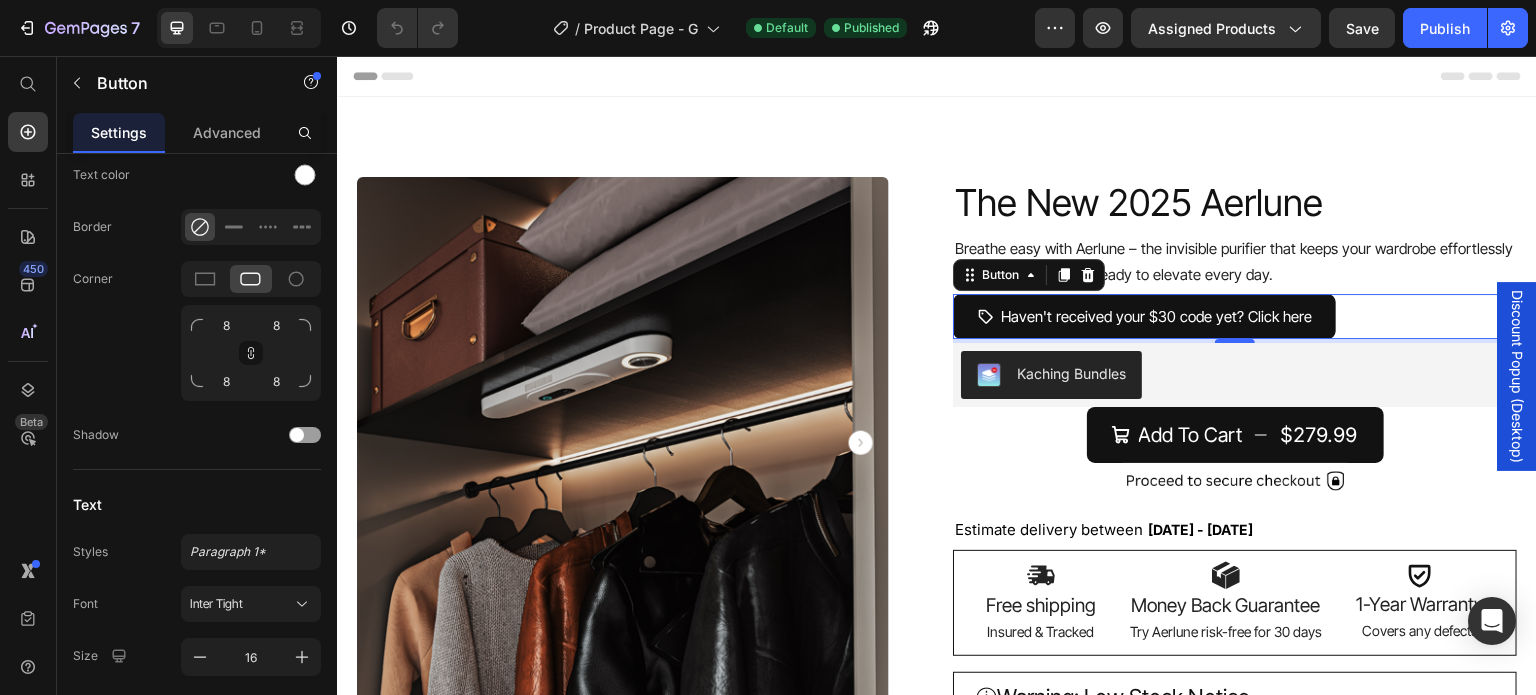 scroll, scrollTop: 1053, scrollLeft: 0, axis: vertical 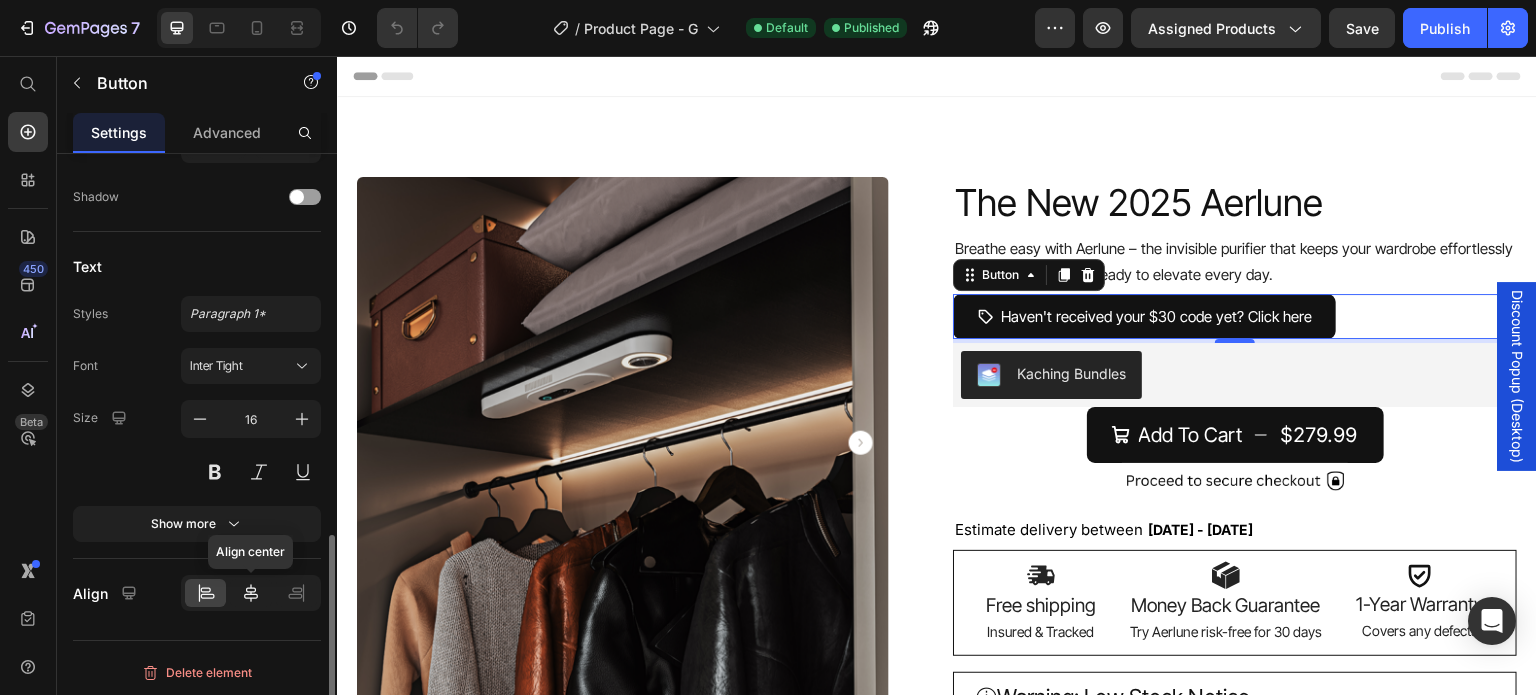 click 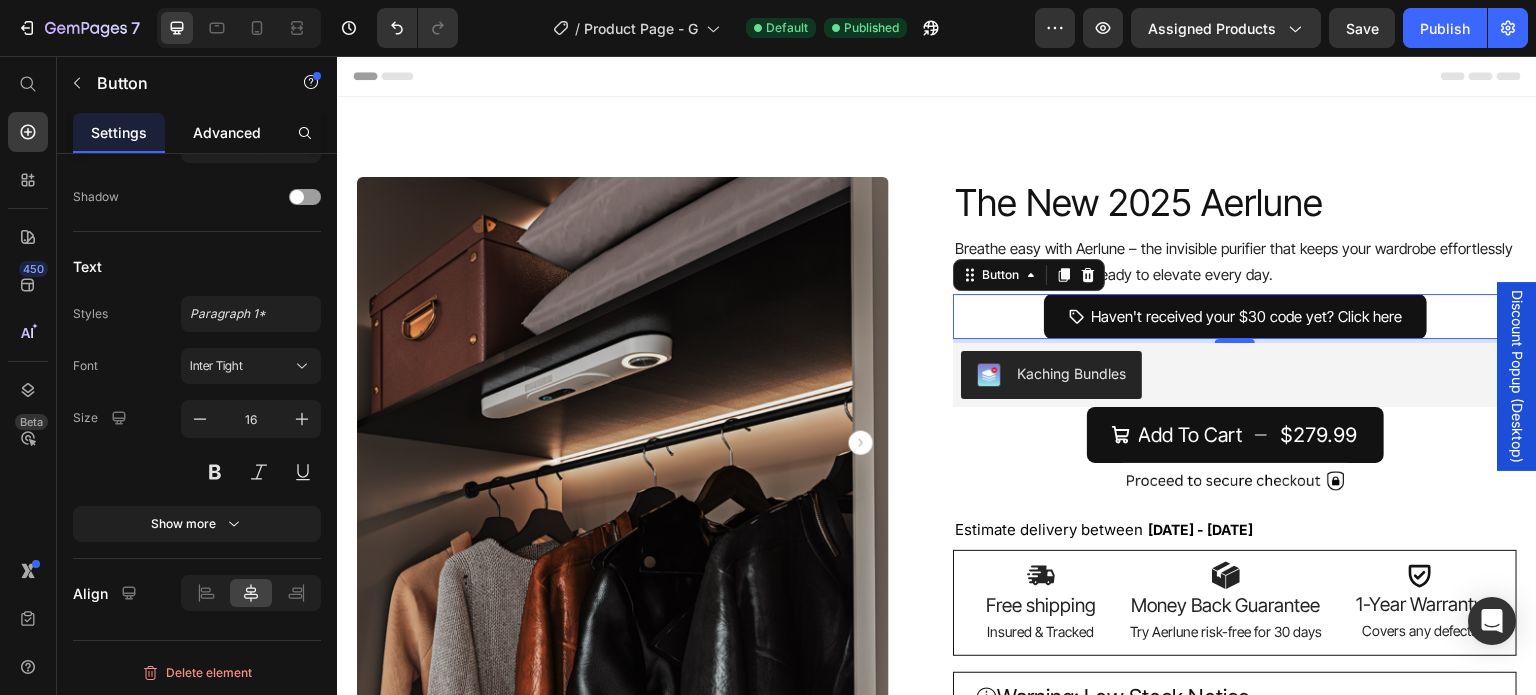 click on "Advanced" at bounding box center (227, 132) 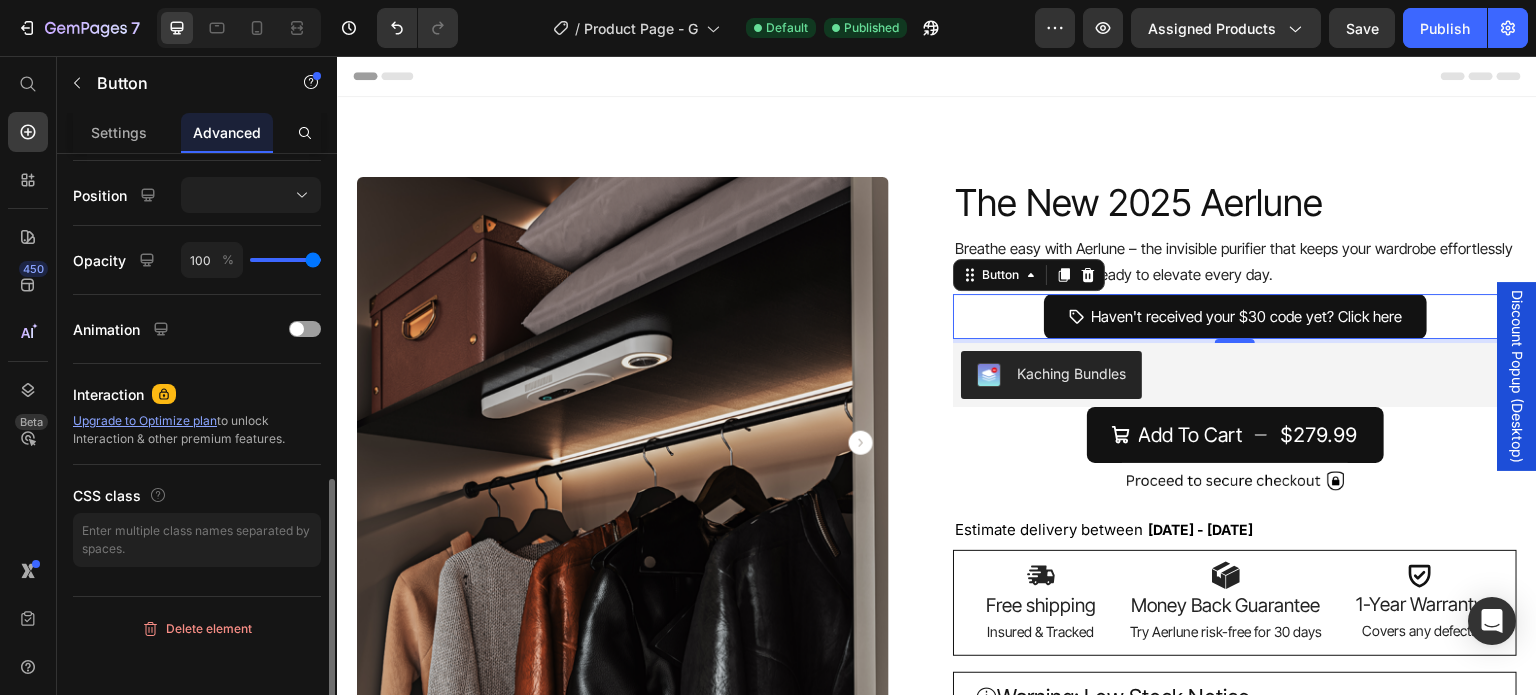 scroll, scrollTop: 0, scrollLeft: 0, axis: both 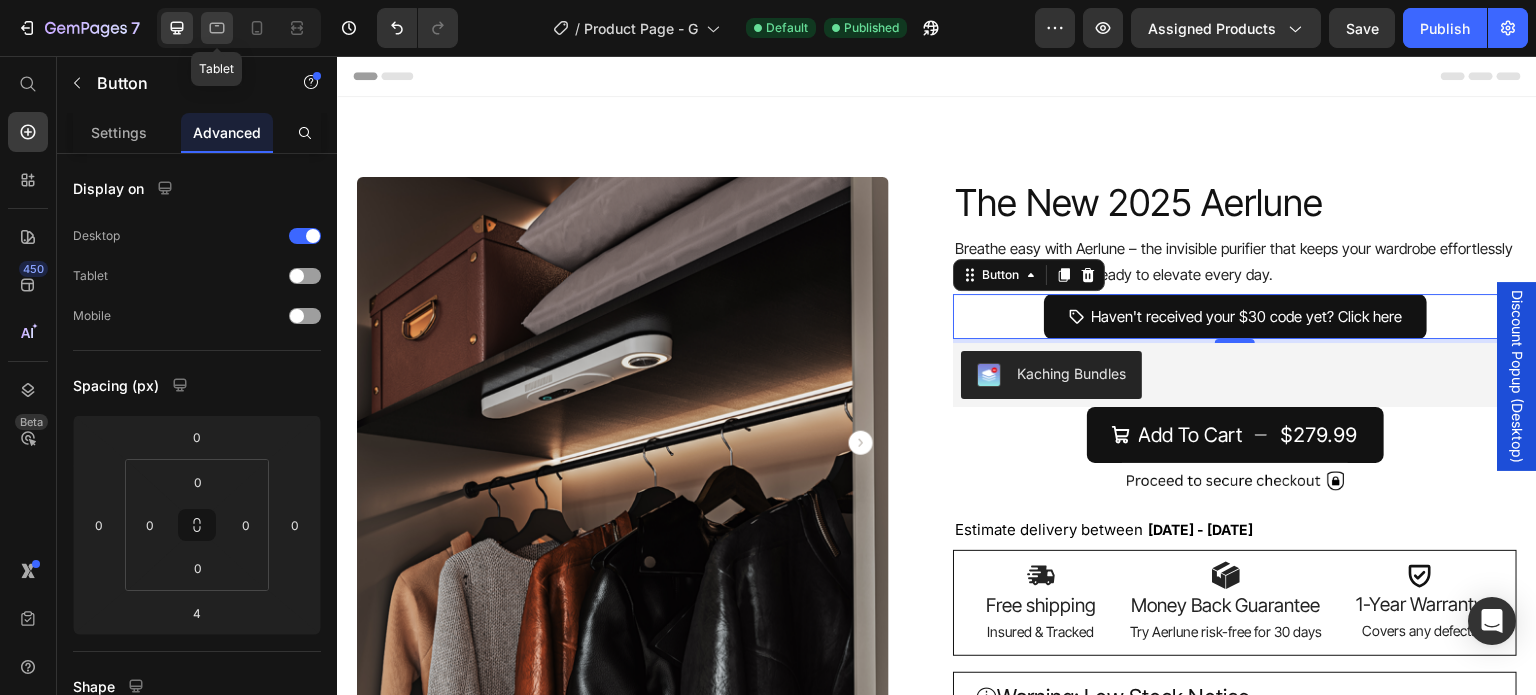 click 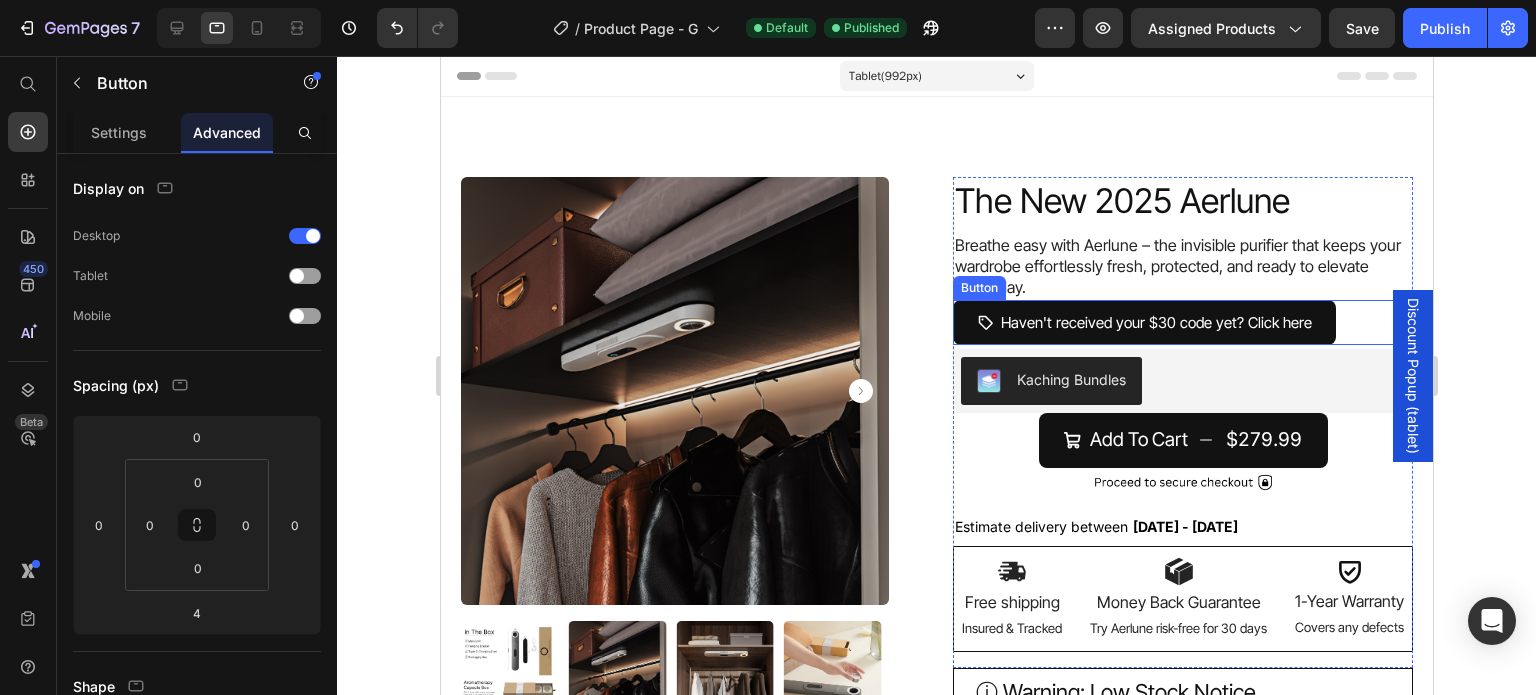 click on "Haven't received your $[PRICE] code yet? Click here Button" at bounding box center [1182, 323] 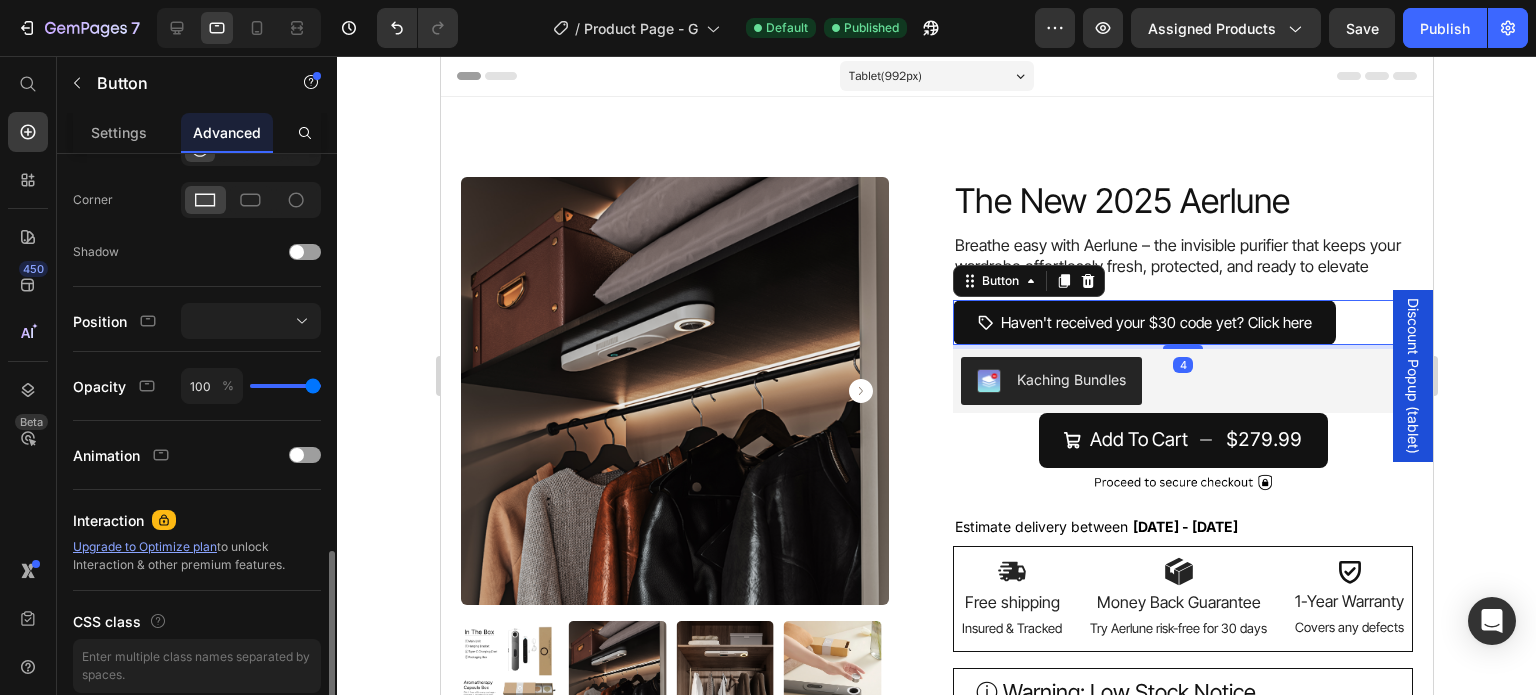 scroll, scrollTop: 668, scrollLeft: 0, axis: vertical 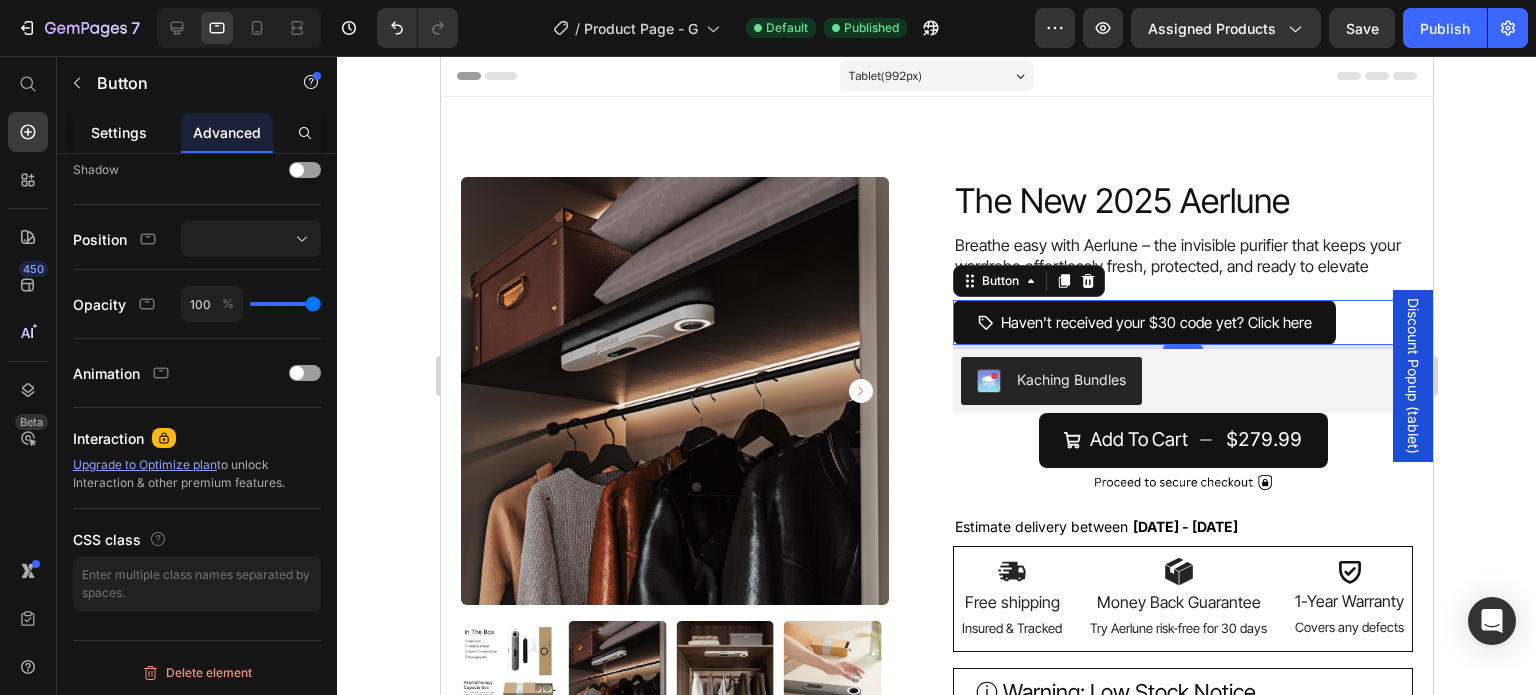 click on "Settings" at bounding box center [119, 132] 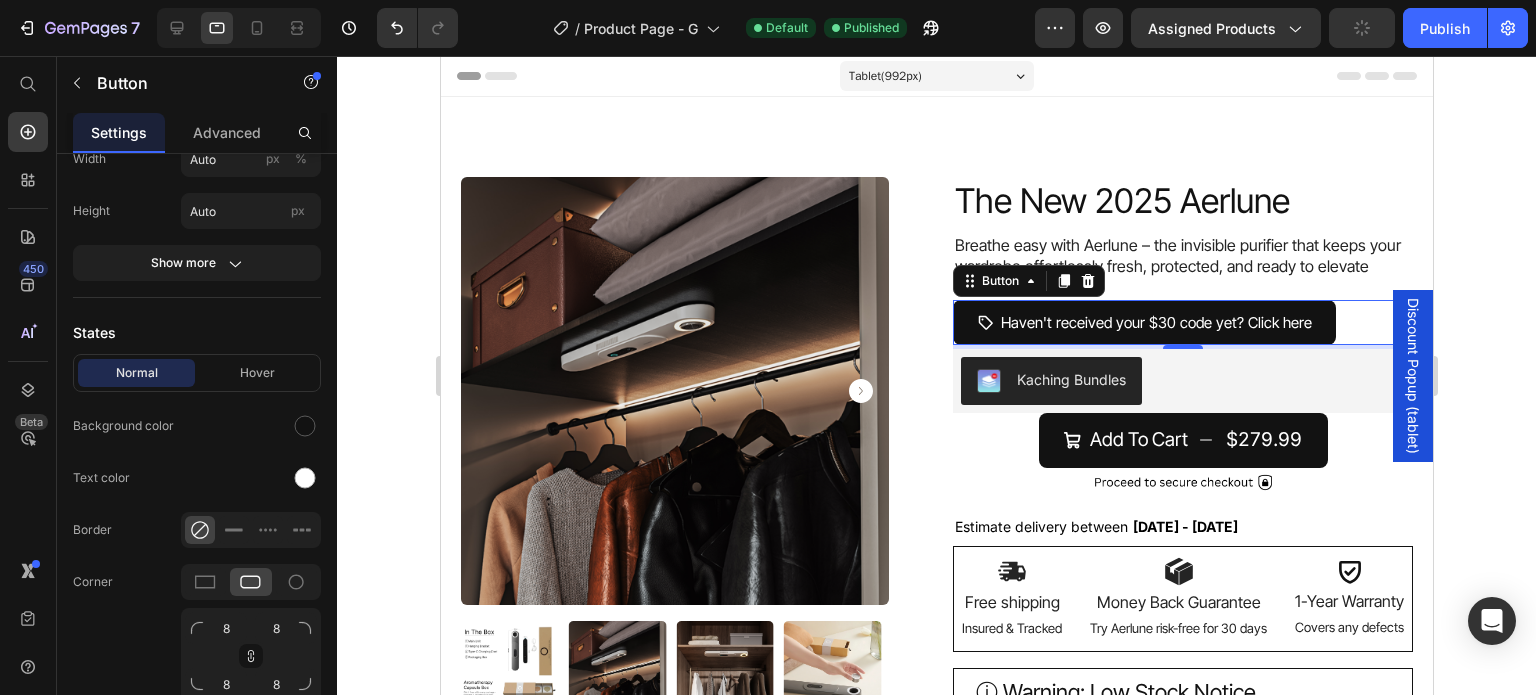 scroll, scrollTop: 1053, scrollLeft: 0, axis: vertical 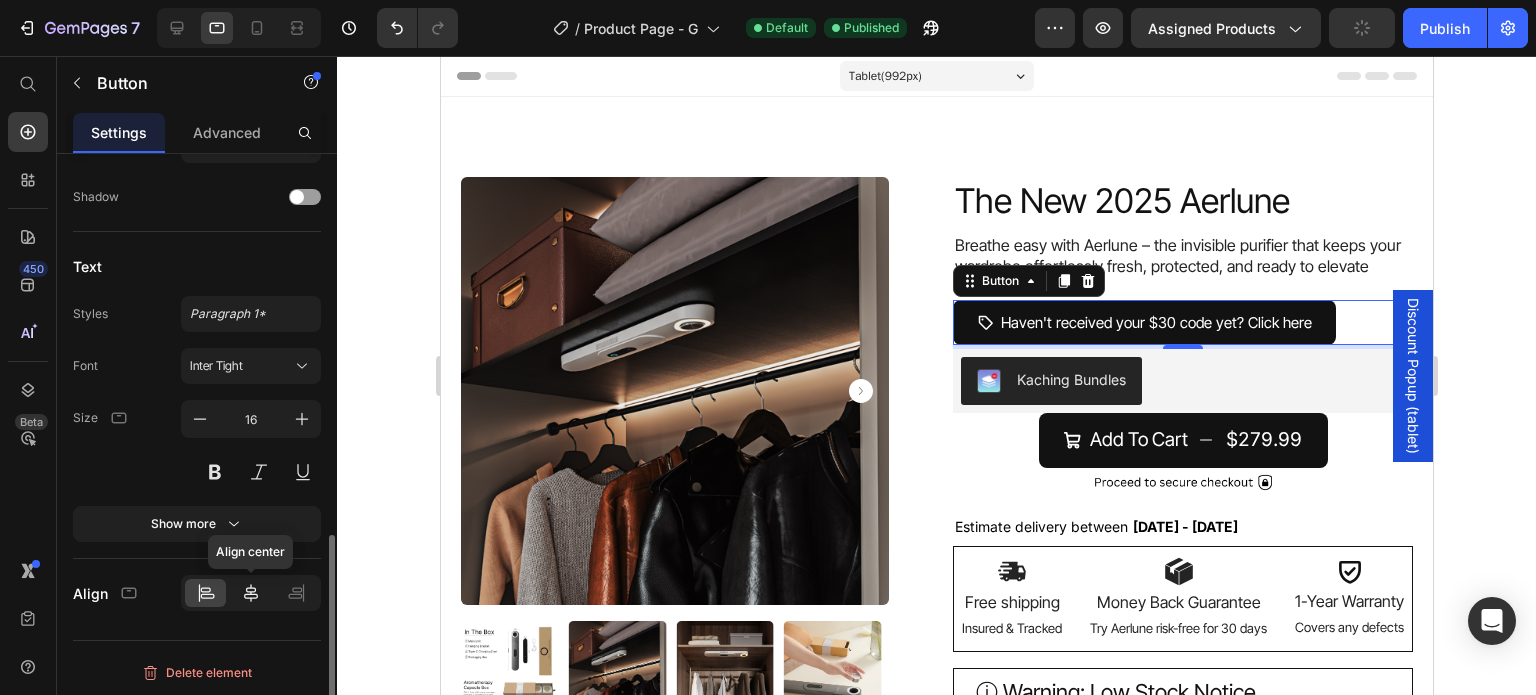 click 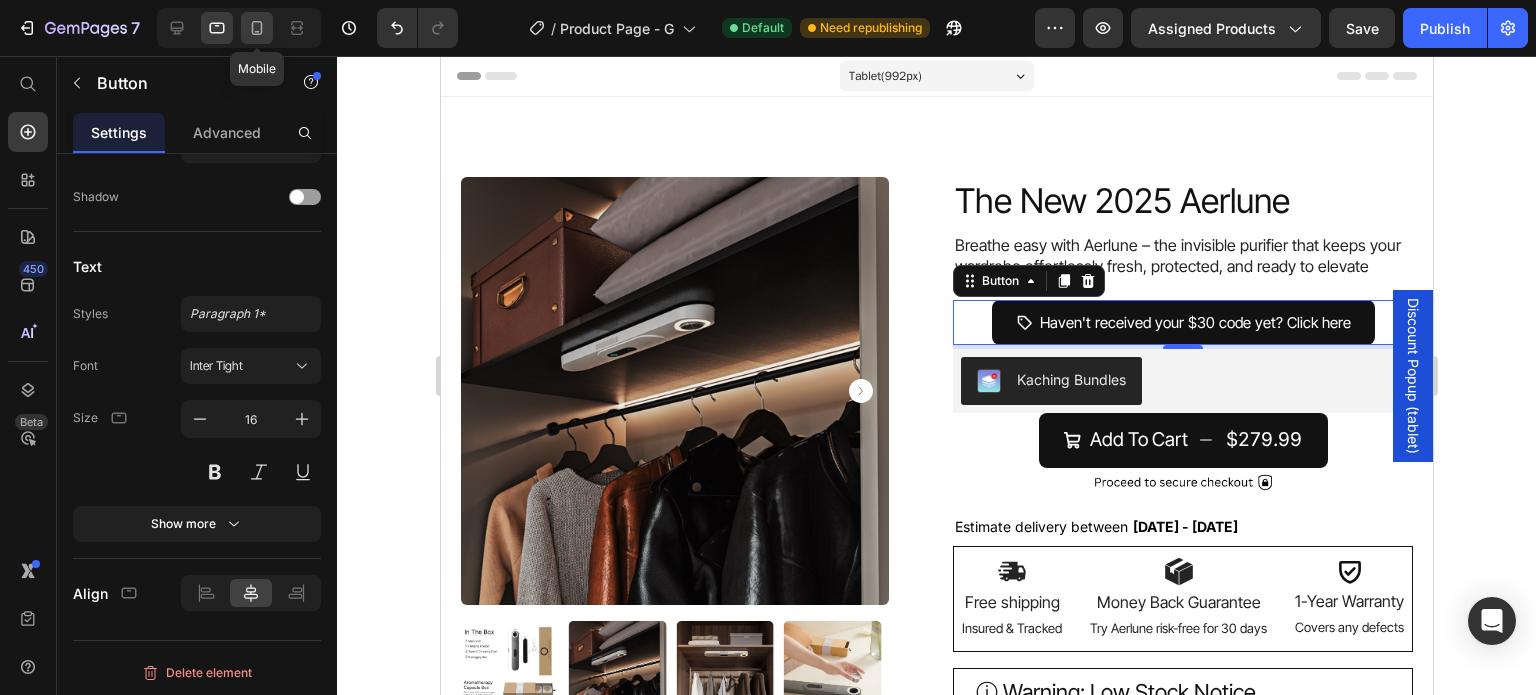 click 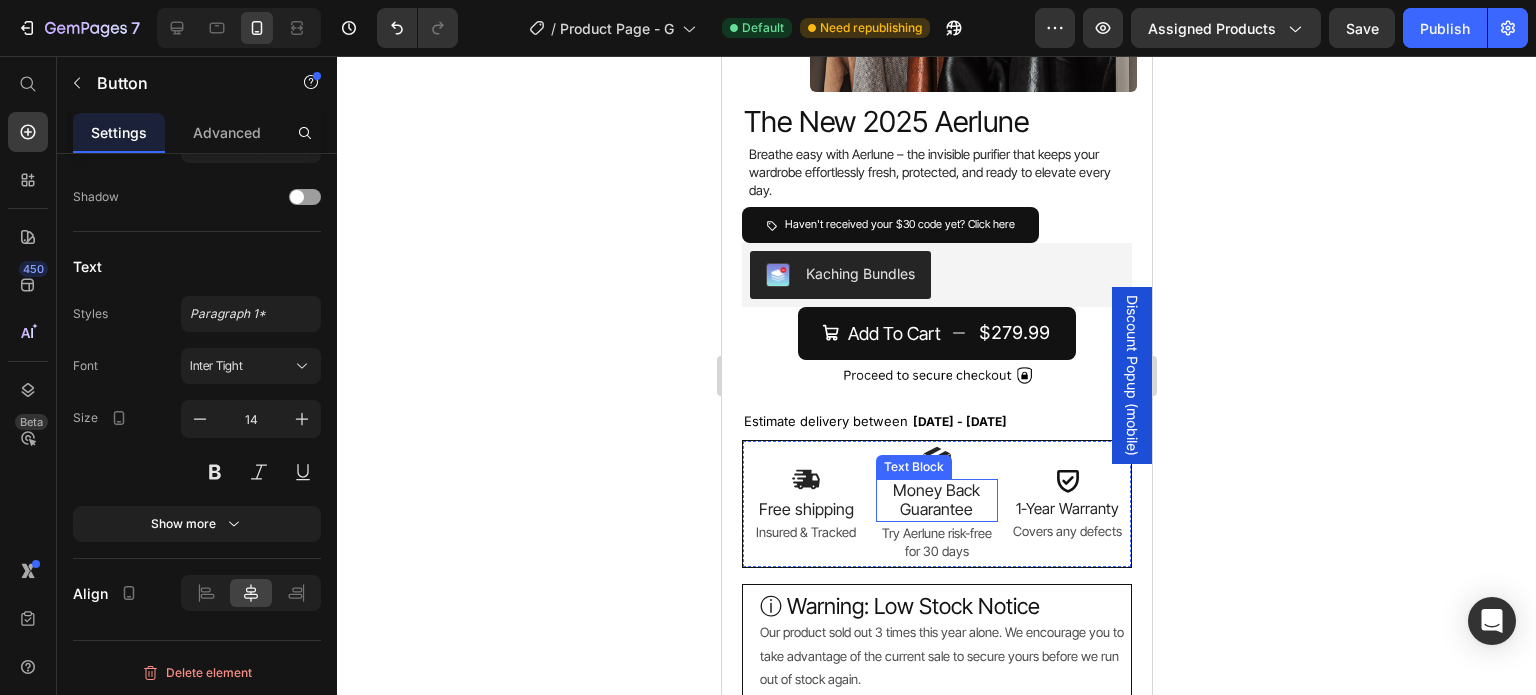 scroll, scrollTop: 323, scrollLeft: 0, axis: vertical 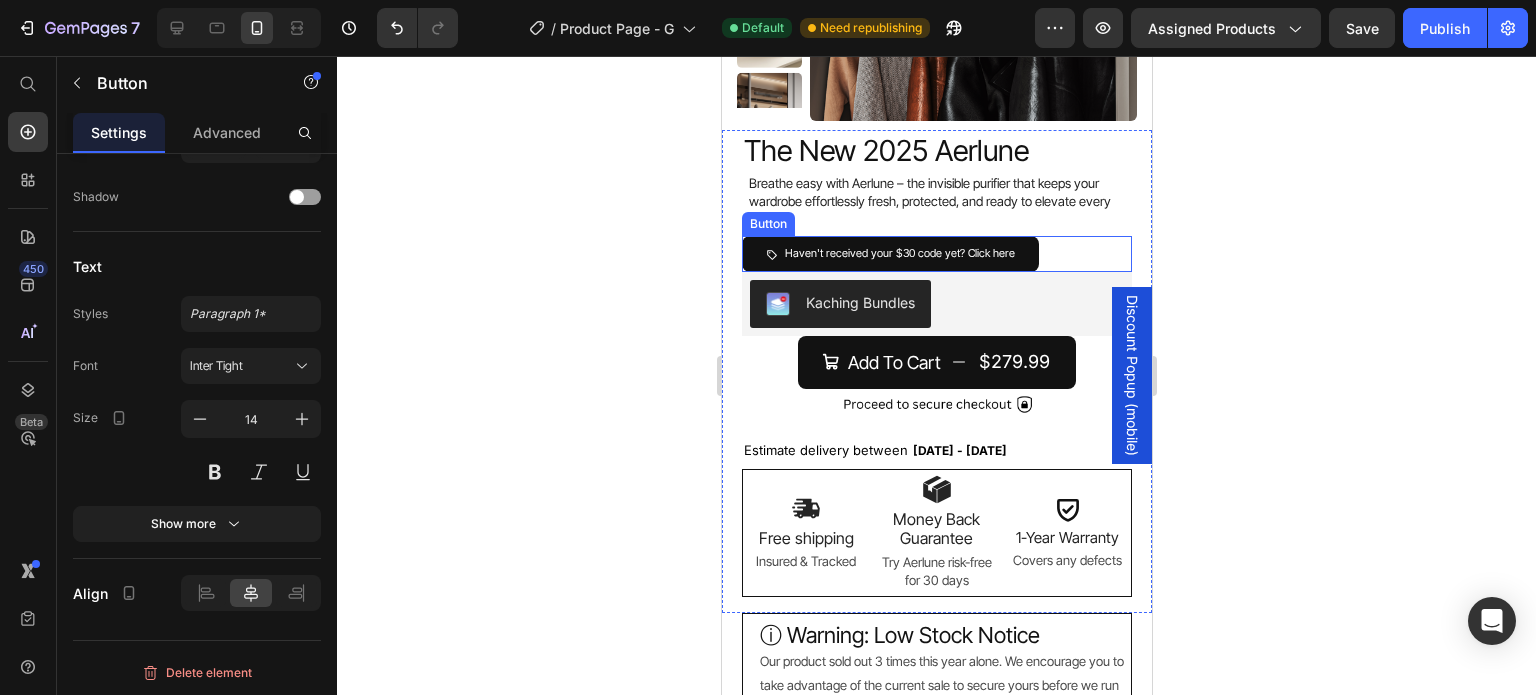 click on "Haven't received your $[PRICE] code yet? Click here Button" at bounding box center [936, 254] 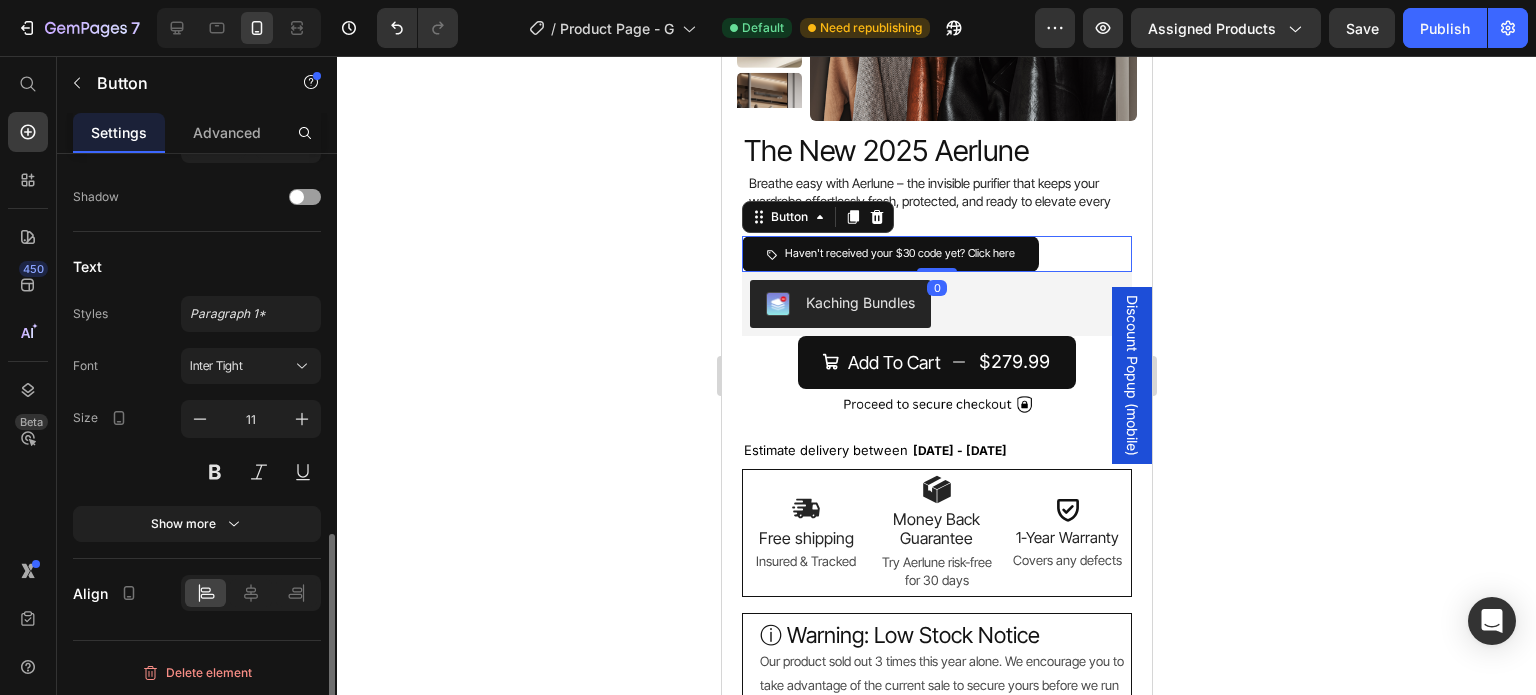 scroll, scrollTop: 1052, scrollLeft: 0, axis: vertical 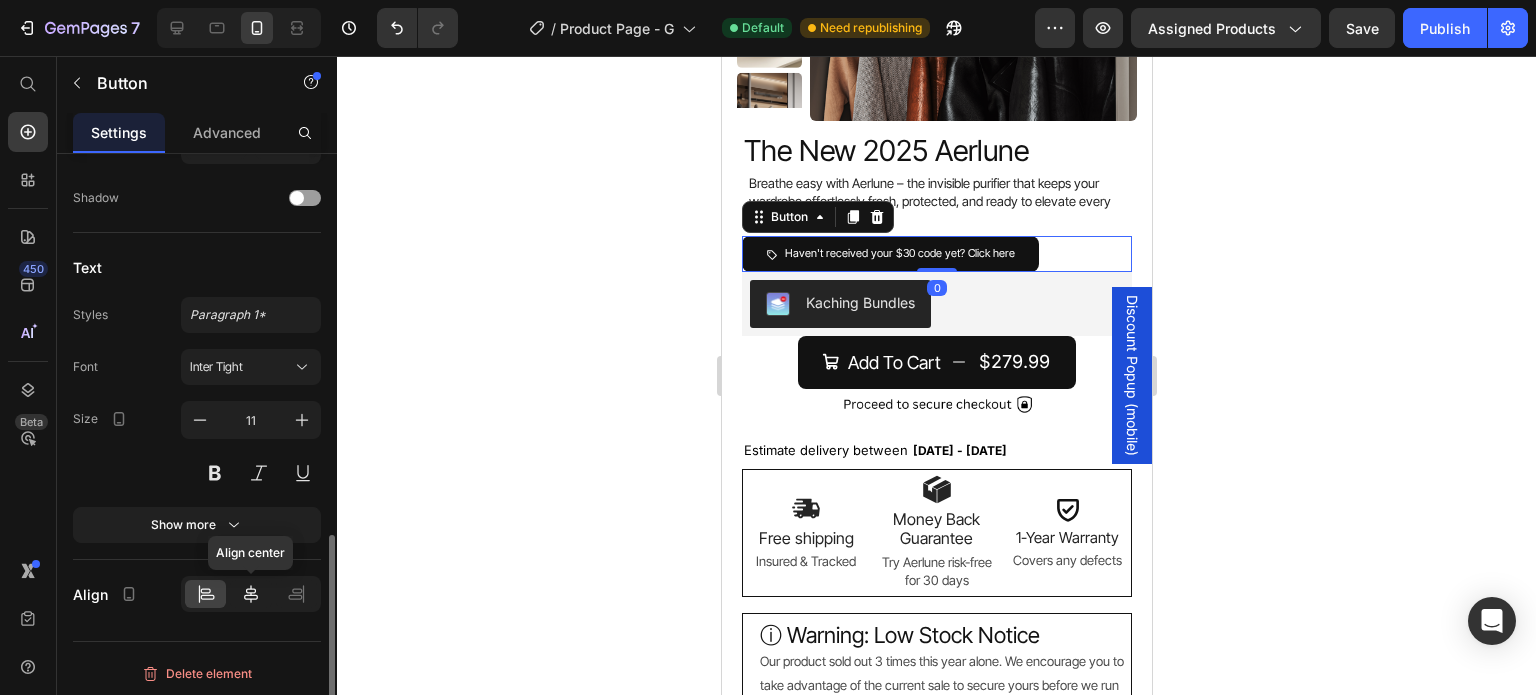 click 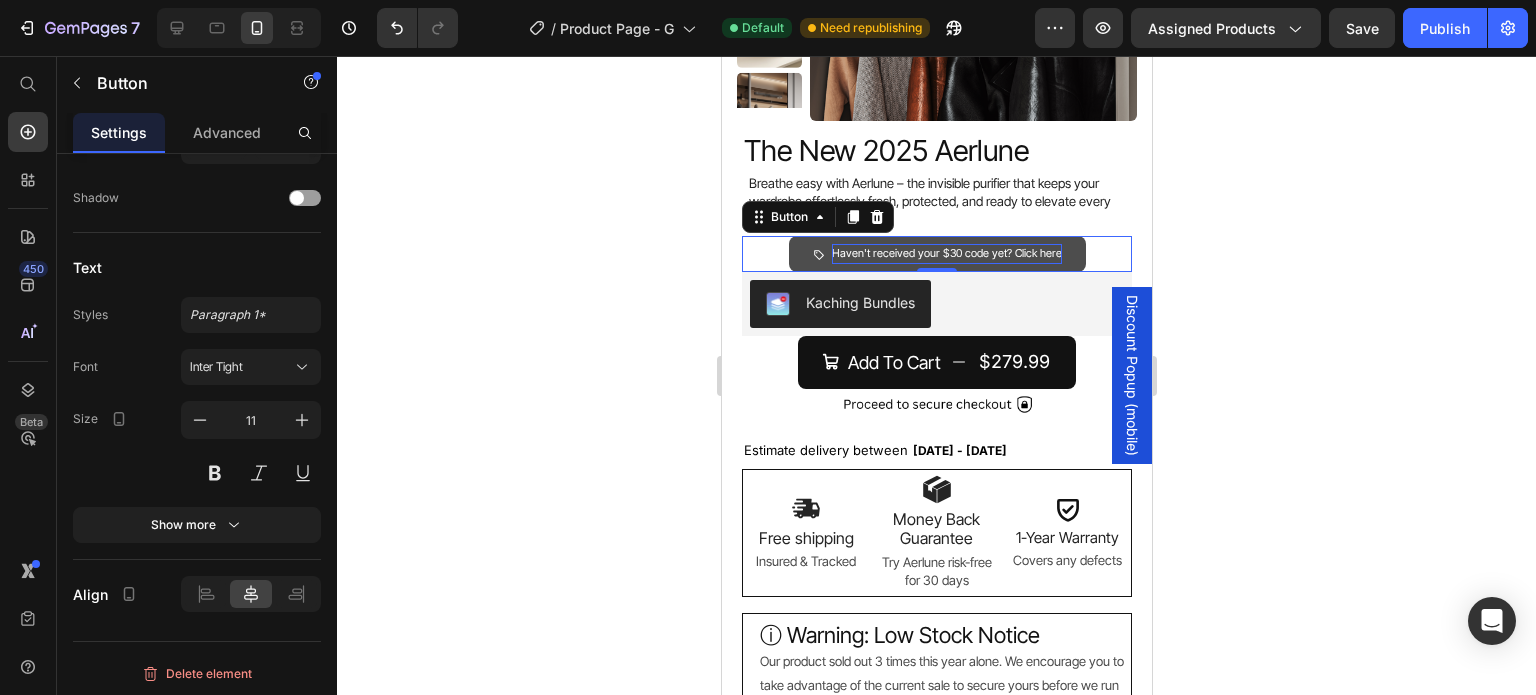 click on "Haven't received your $30 code yet? Click here" at bounding box center [946, 253] 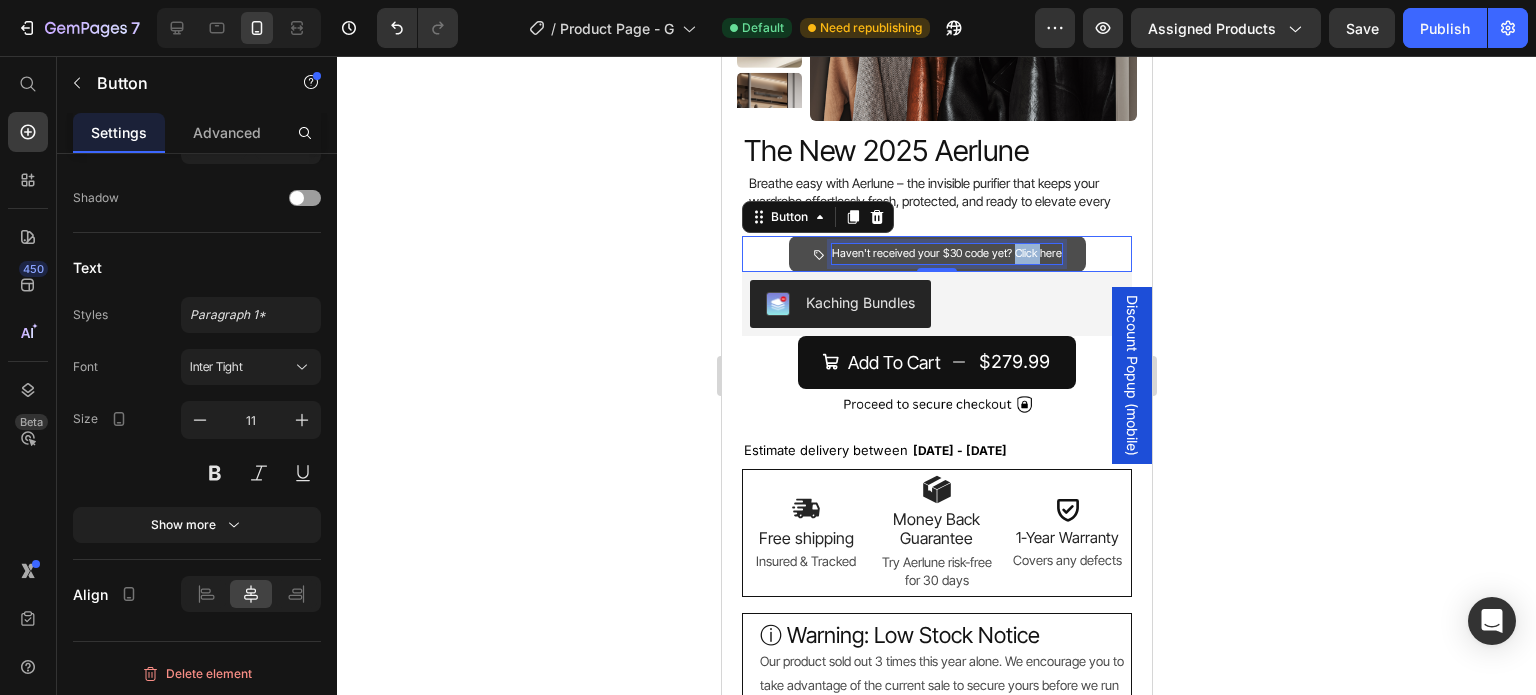 click on "Haven't received your $30 code yet? Click here" at bounding box center [946, 253] 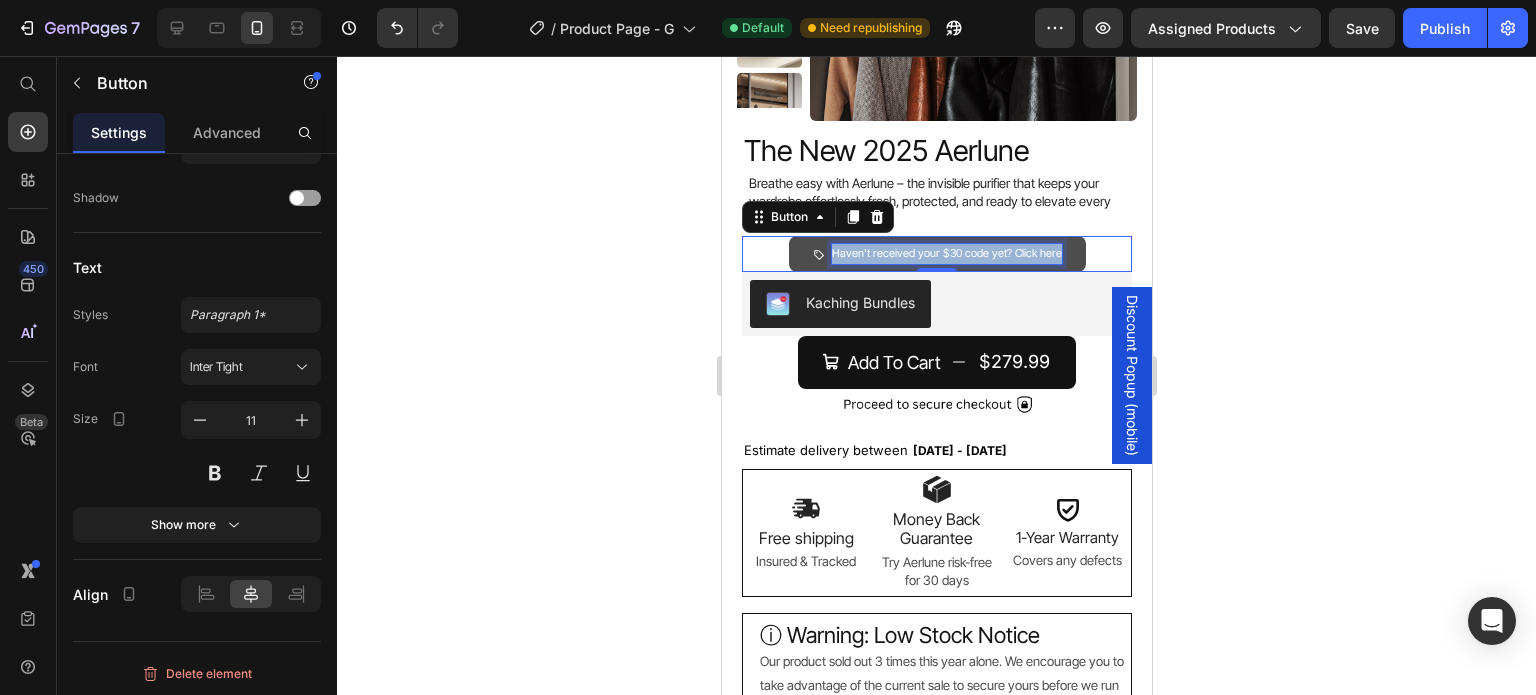 click on "Haven't received your $30 code yet? Click here" at bounding box center [946, 253] 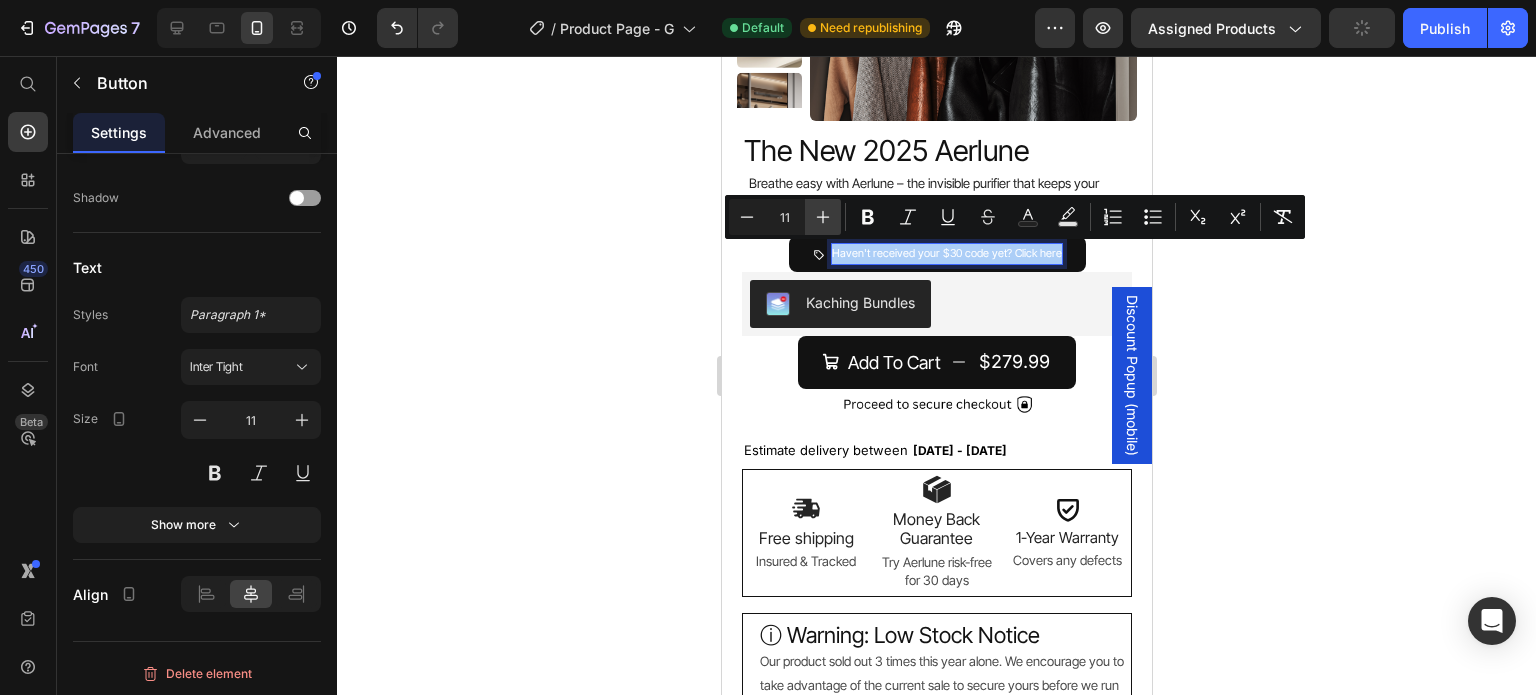 click 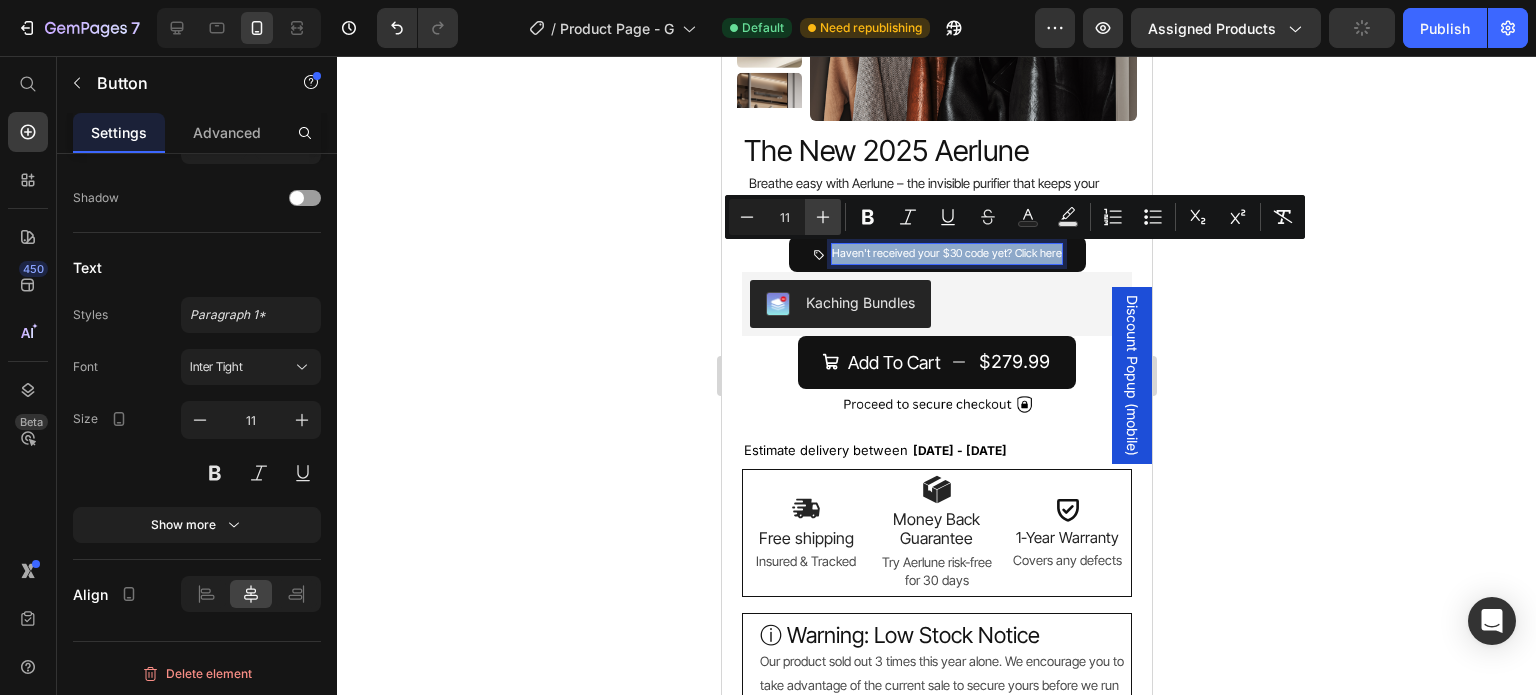 type on "12" 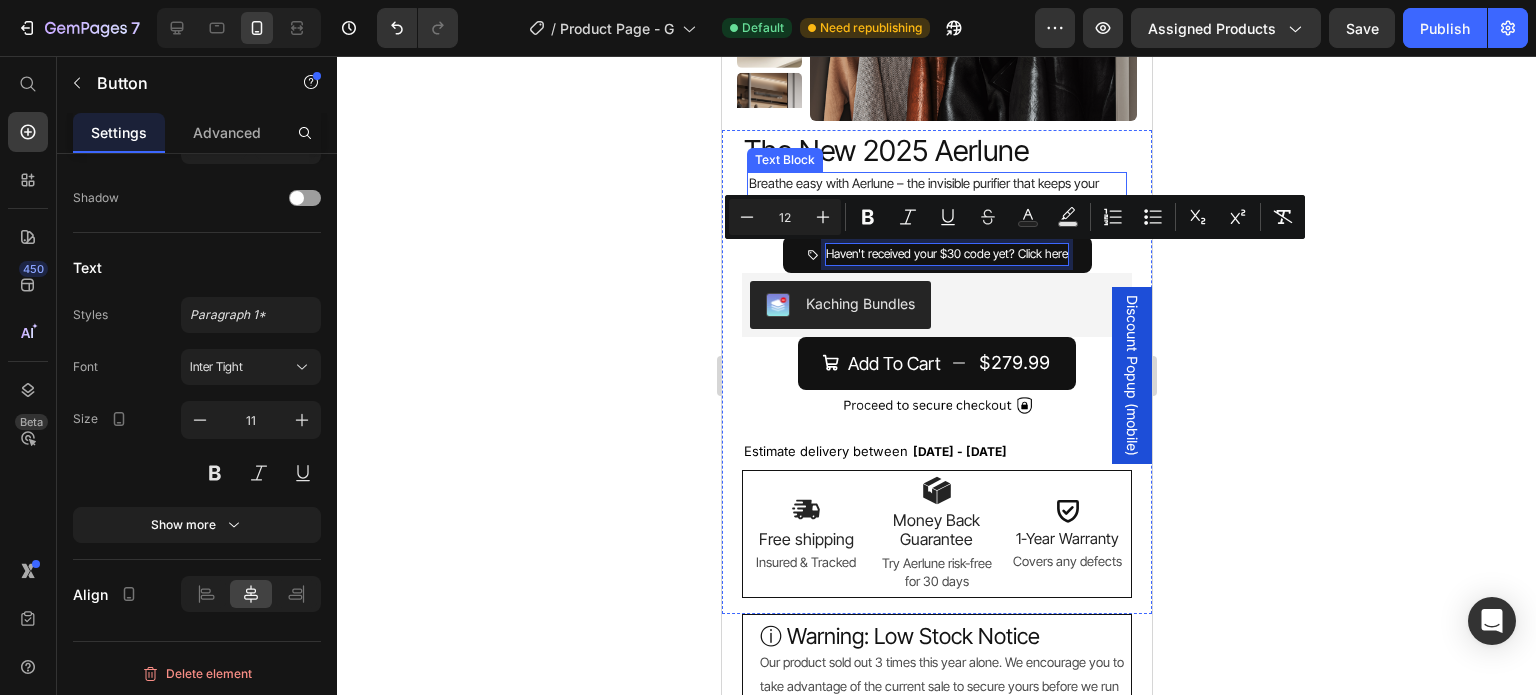 click on "Breathe easy with Aerlune – the invisible purifier that keeps your wardrobe effortlessly fresh, protected, and ready to elevate every day." at bounding box center (929, 201) 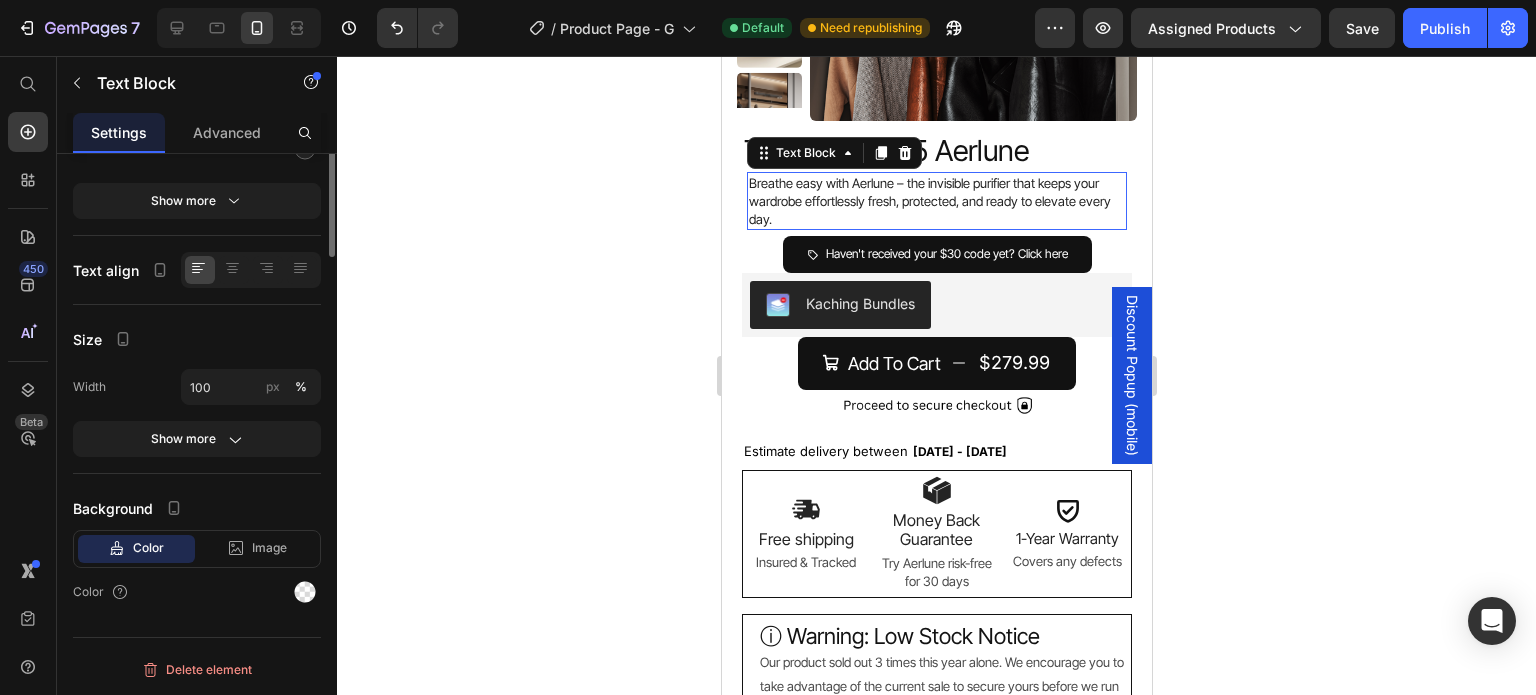 scroll, scrollTop: 0, scrollLeft: 0, axis: both 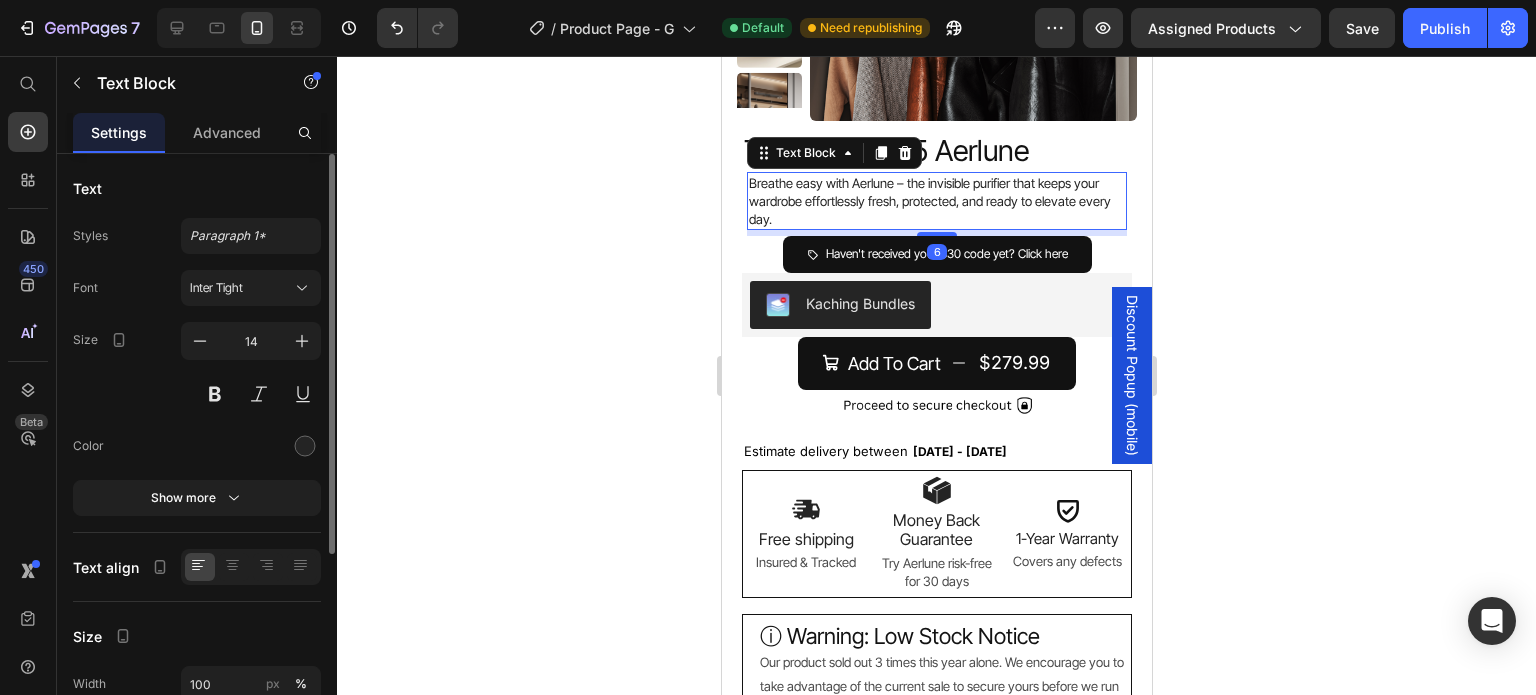 click on "The New 2025 Aerlune Product Title The New 2025 Aerlune Product Title The New 2025 Aerlune Product Title Breathe easy with Aerlune – the invisible purifier that keeps your wardrobe effortlessly fresh, protected, and ready to elevate every day. Text Block
Haven't received your $[PRICE] code yet? Click here Button Breathe easy with Aerlune – the invisible purifier that keeps your wardrobe effortlessly fresh, protected, and ready to elevate every day. Text Block
Haven't received your $[PRICE] code yet? Click here Button Breathe easy with Aerlune – the invisible purifier that keeps your wardrobe effortlessly fresh, protected, and ready to elevate every day. Text Block   6
Haven't received your $[PRICE] code yet? Click here Button Kaching Bundles Kaching Bundles
Add To Cart
$279.99 Add to Cart Image Image Image
Estimate delivery between
[DATE] - [DATE]
Delivery Date
Estimate delivery between" at bounding box center (936, 372) 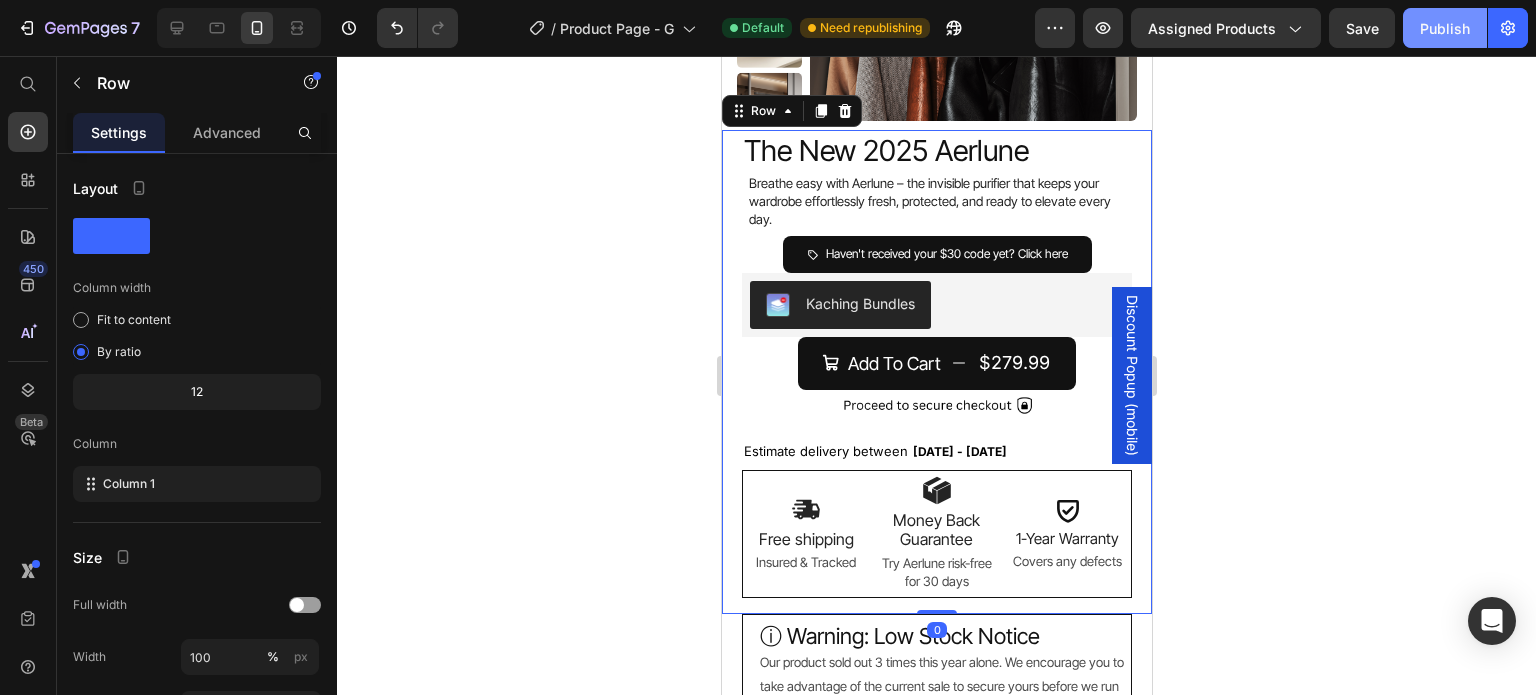 click on "Publish" at bounding box center [1445, 28] 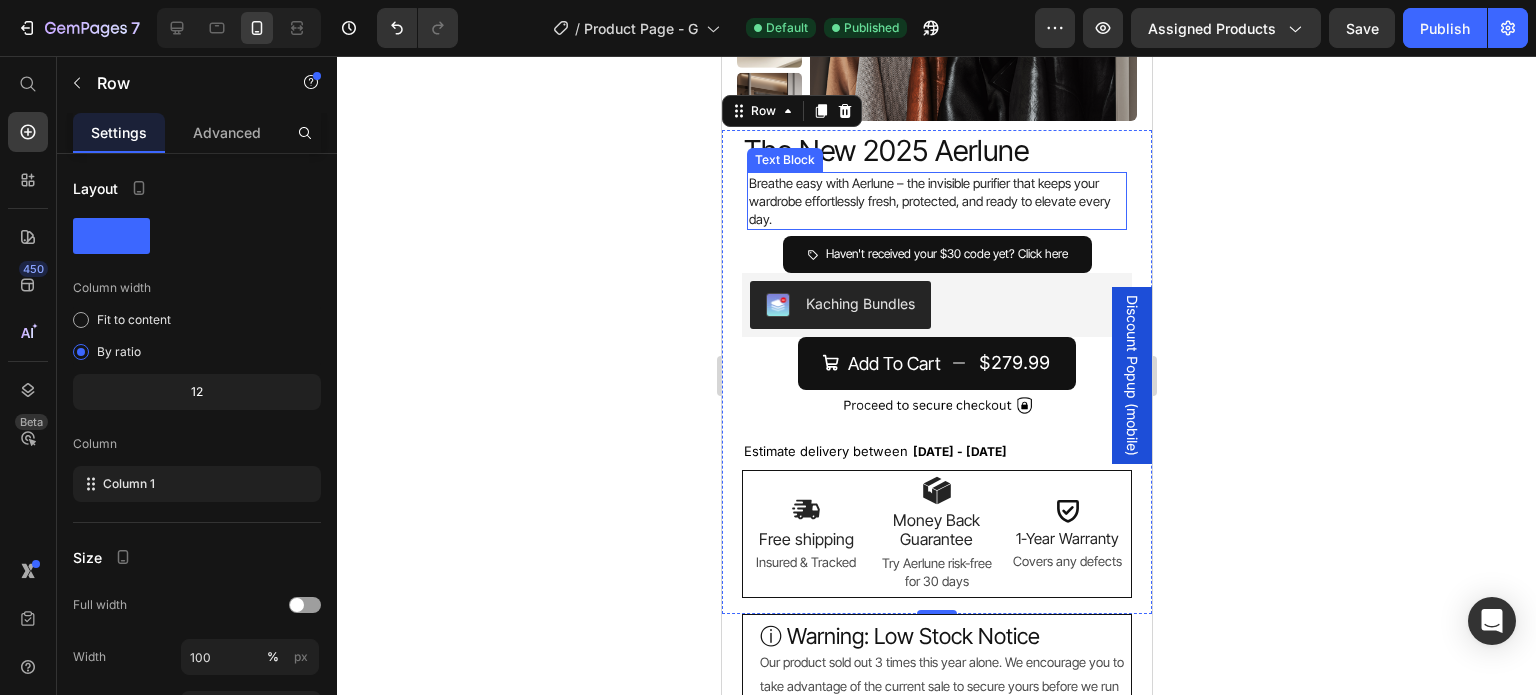 scroll, scrollTop: 239, scrollLeft: 0, axis: vertical 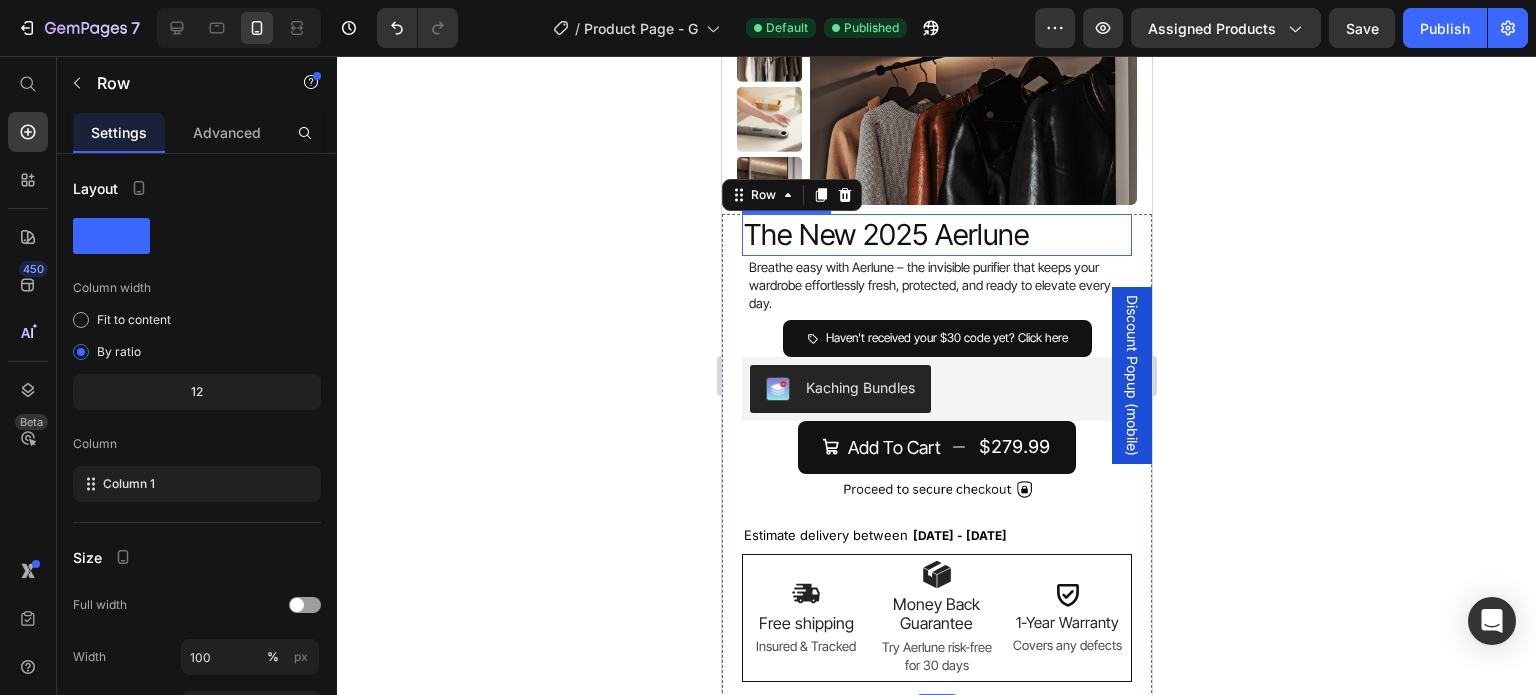 click on "The New 2025 Aerlune" at bounding box center (936, 235) 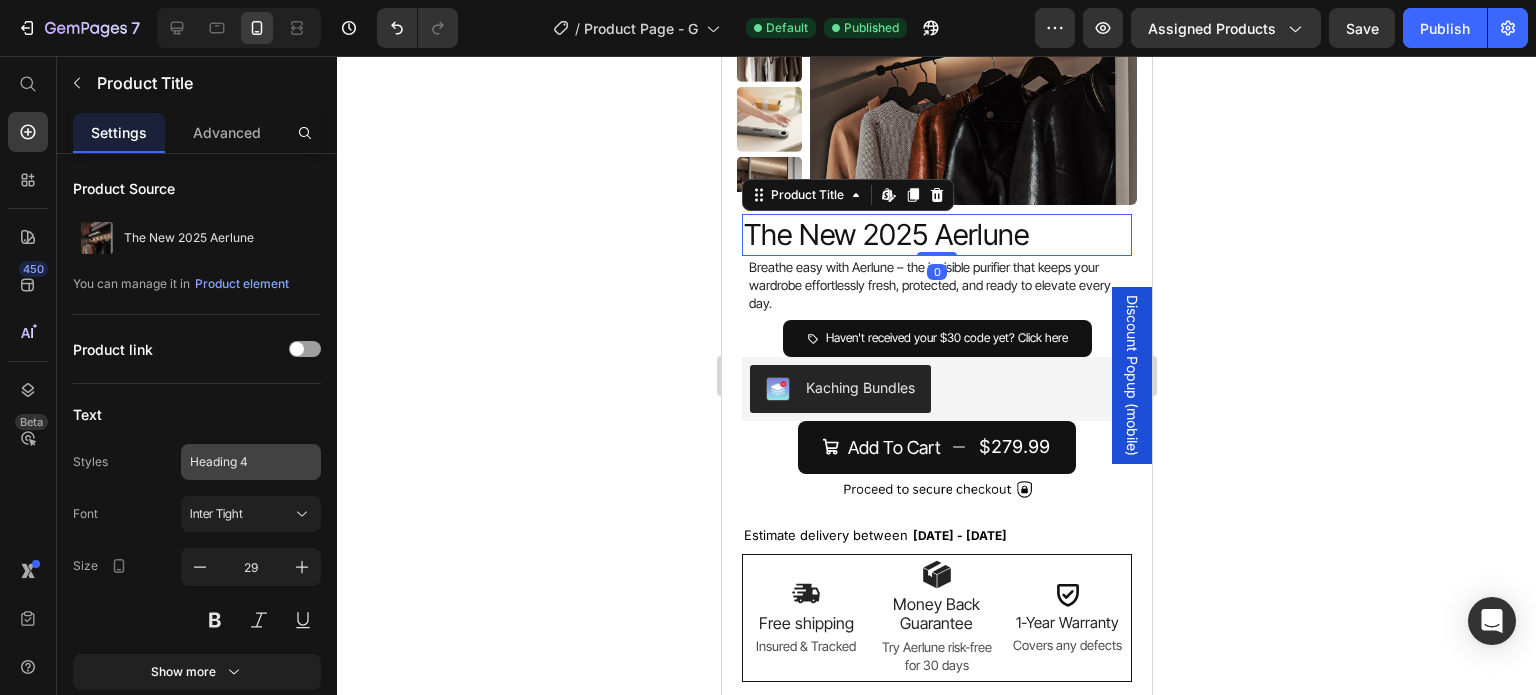scroll, scrollTop: 497, scrollLeft: 0, axis: vertical 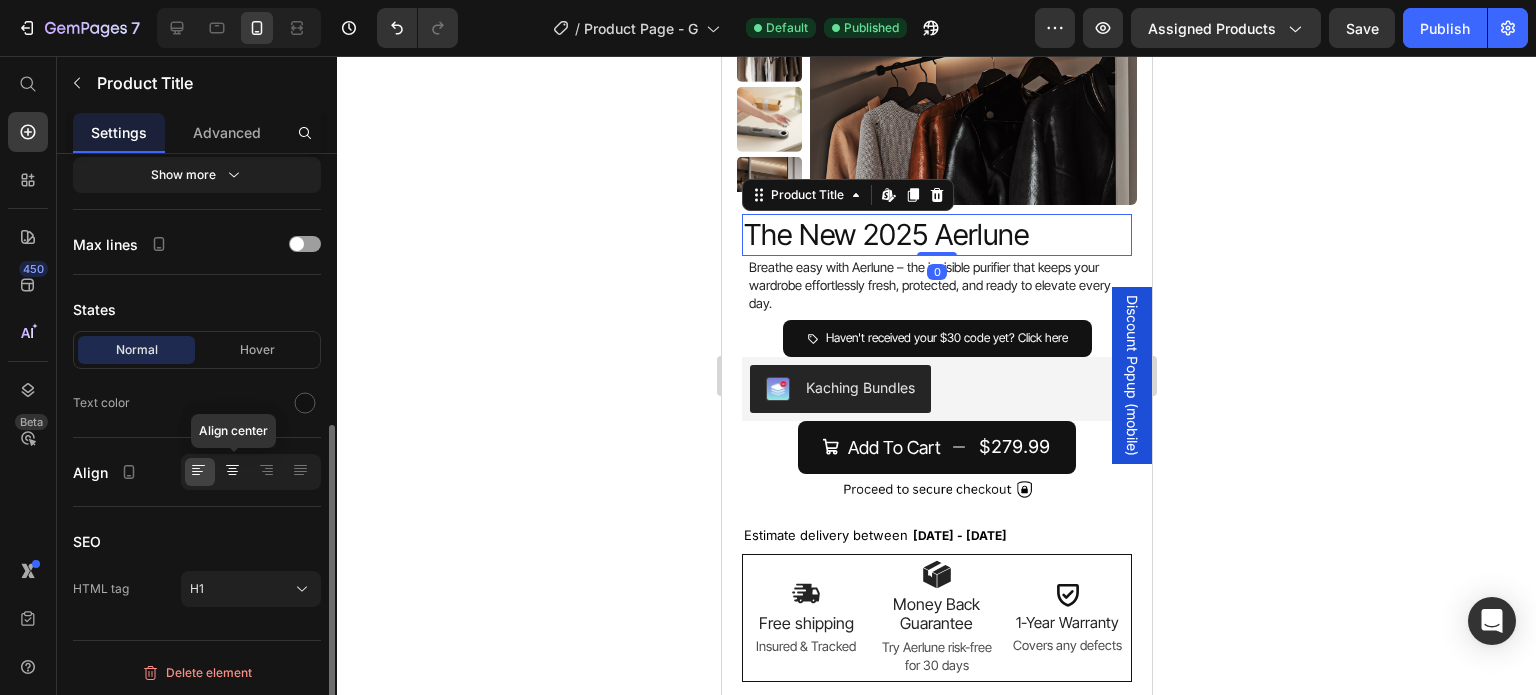 click 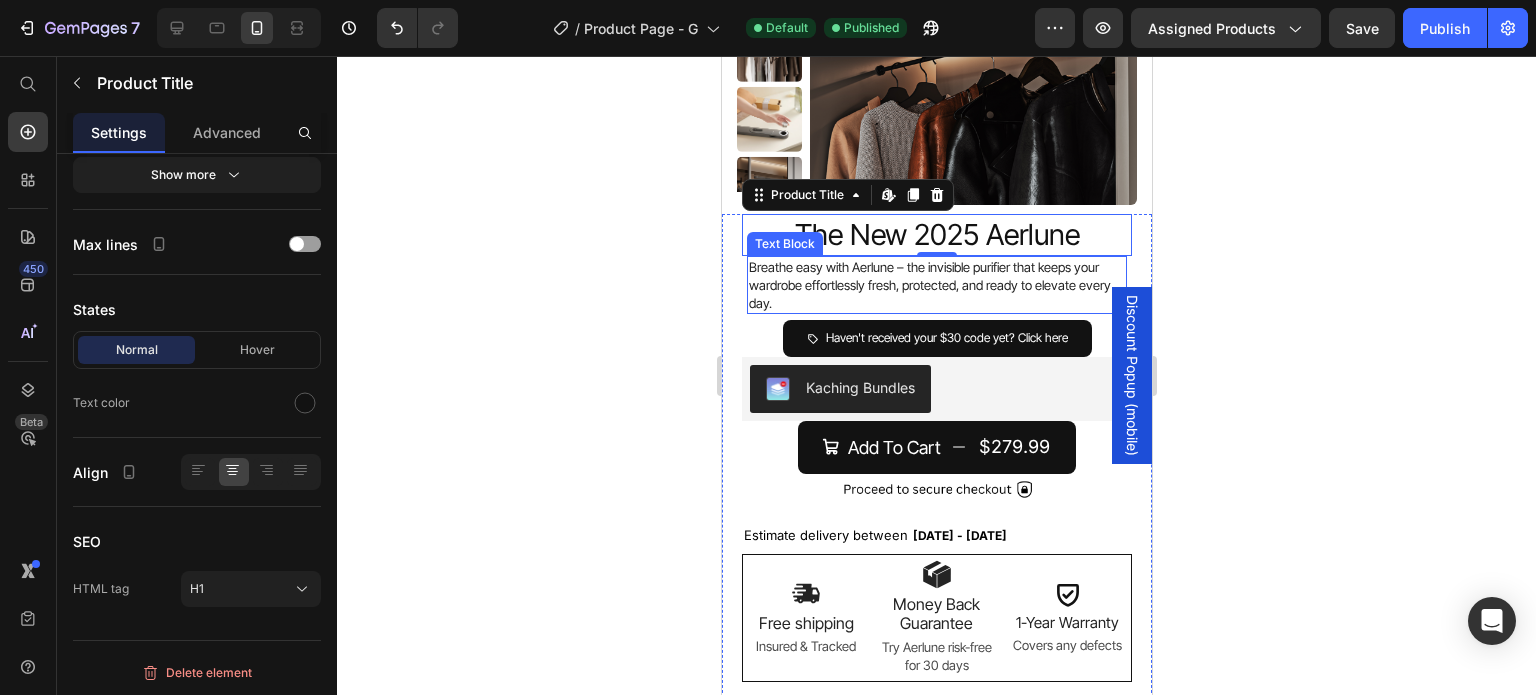 click on "Breathe easy with Aerlune – the invisible purifier that keeps your wardrobe effortlessly fresh, protected, and ready to elevate every day." at bounding box center [929, 285] 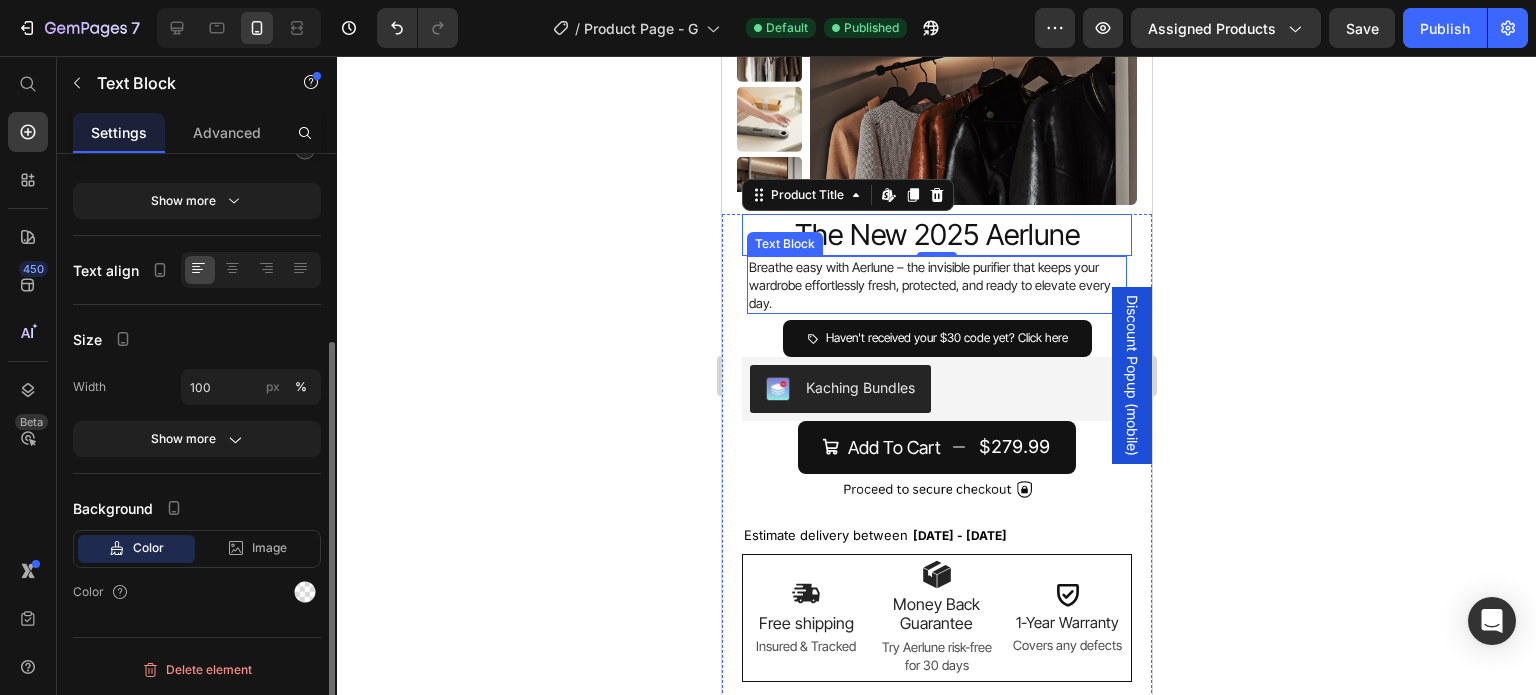 scroll, scrollTop: 0, scrollLeft: 0, axis: both 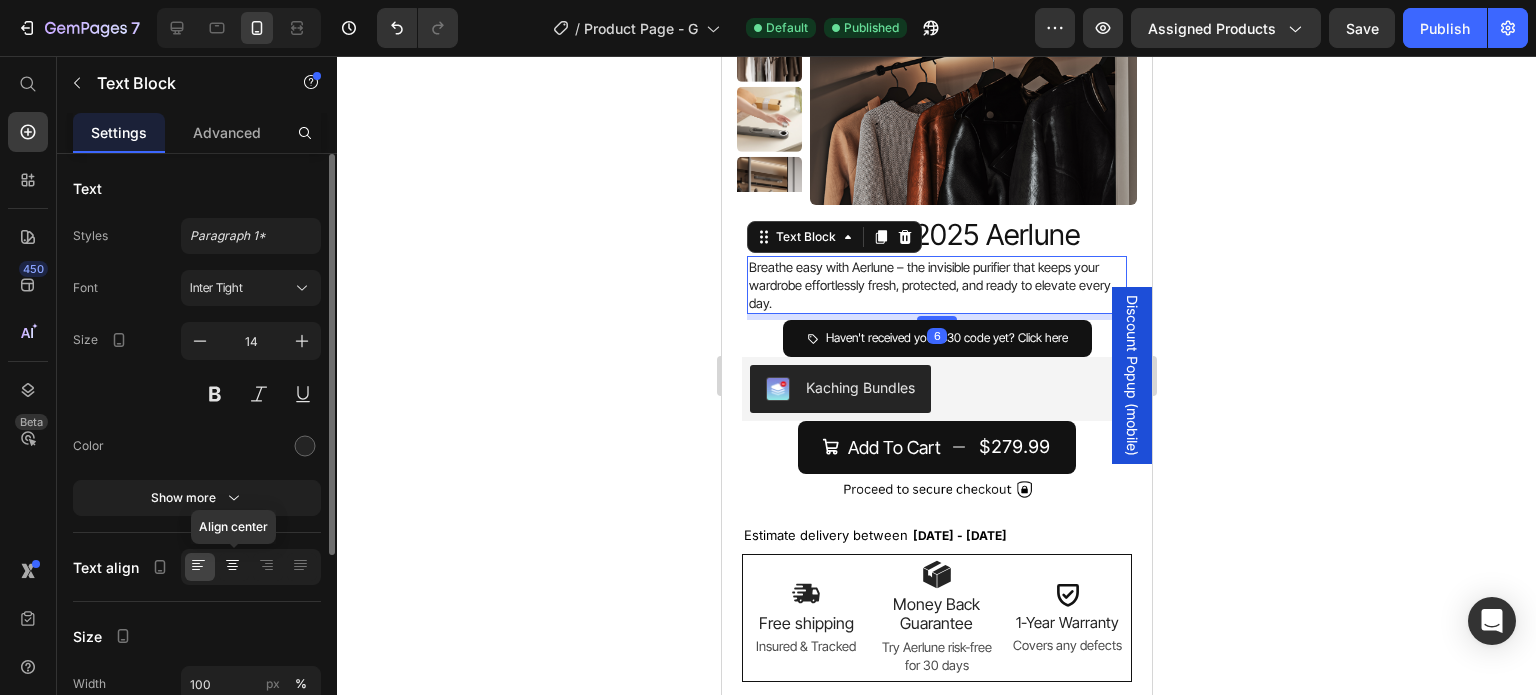 click 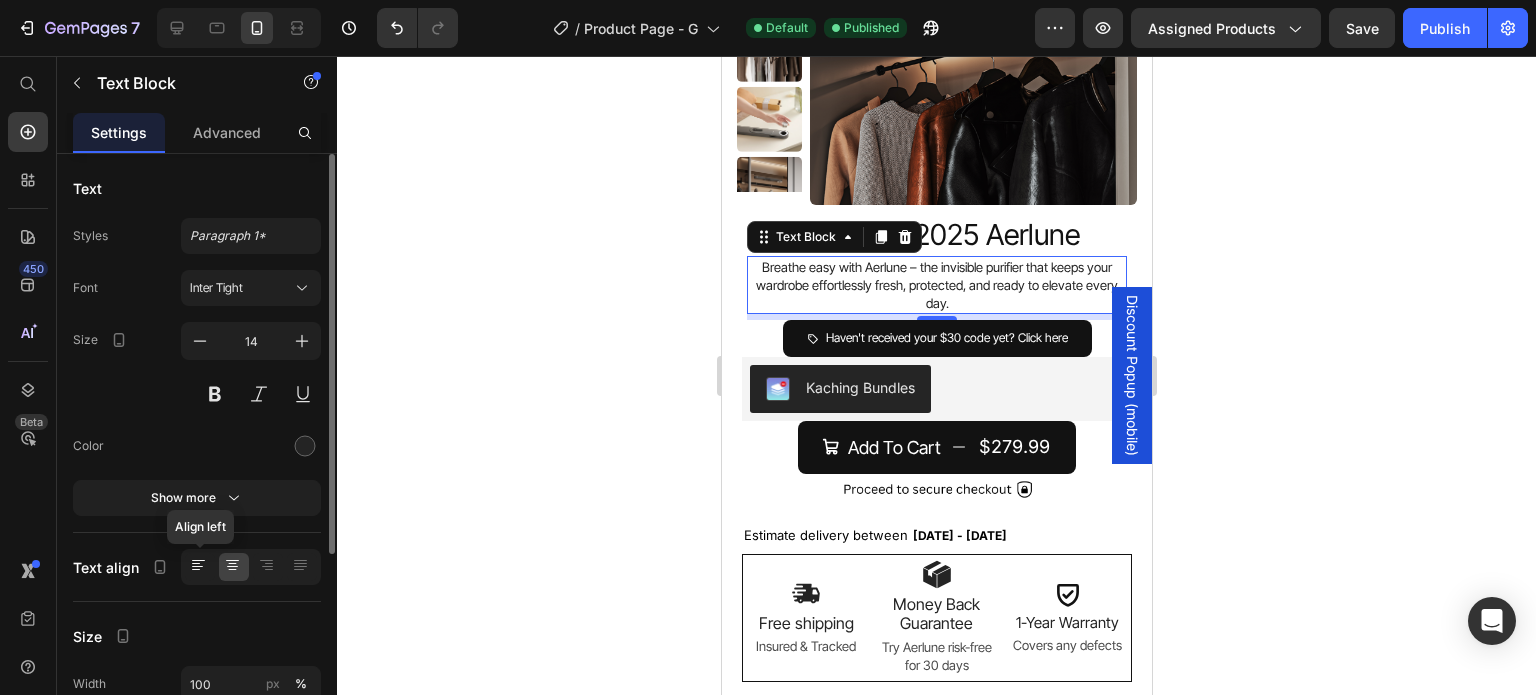 click 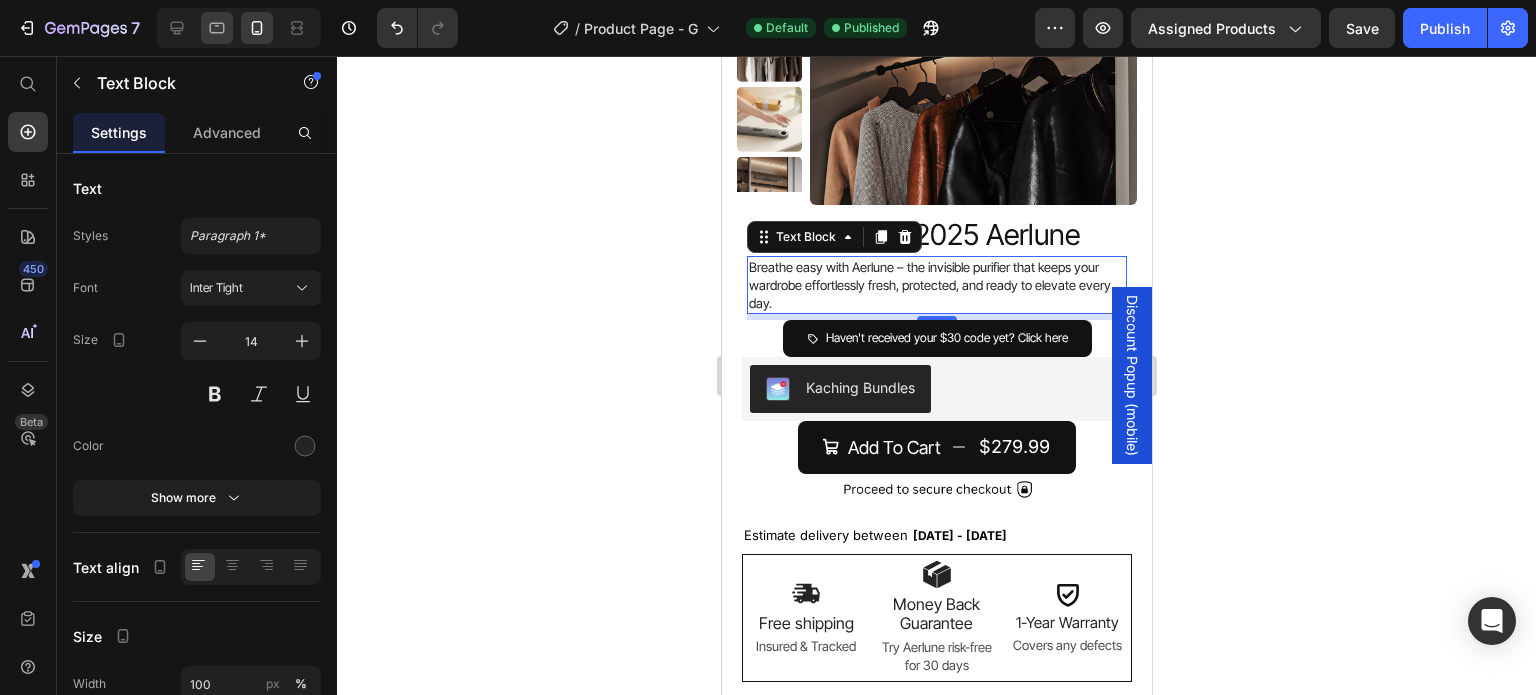 click 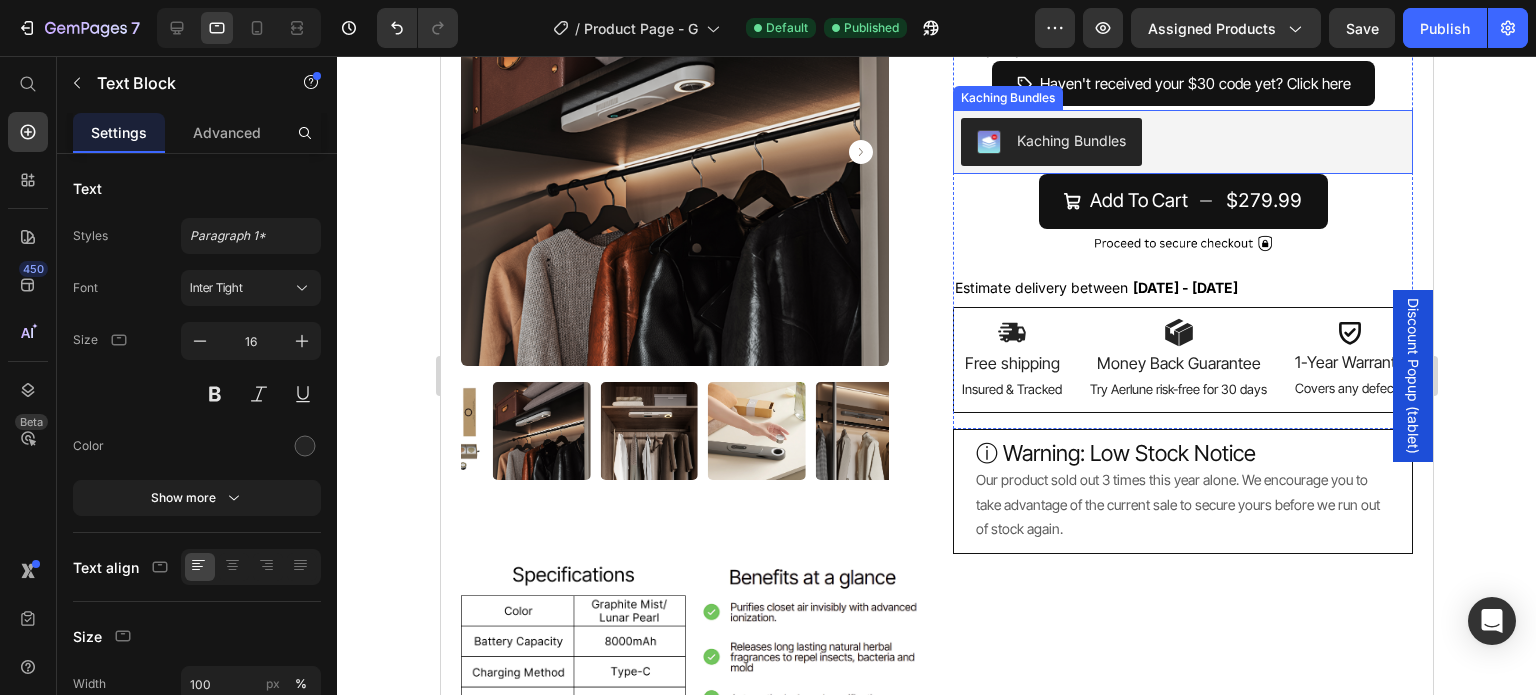 scroll, scrollTop: 0, scrollLeft: 0, axis: both 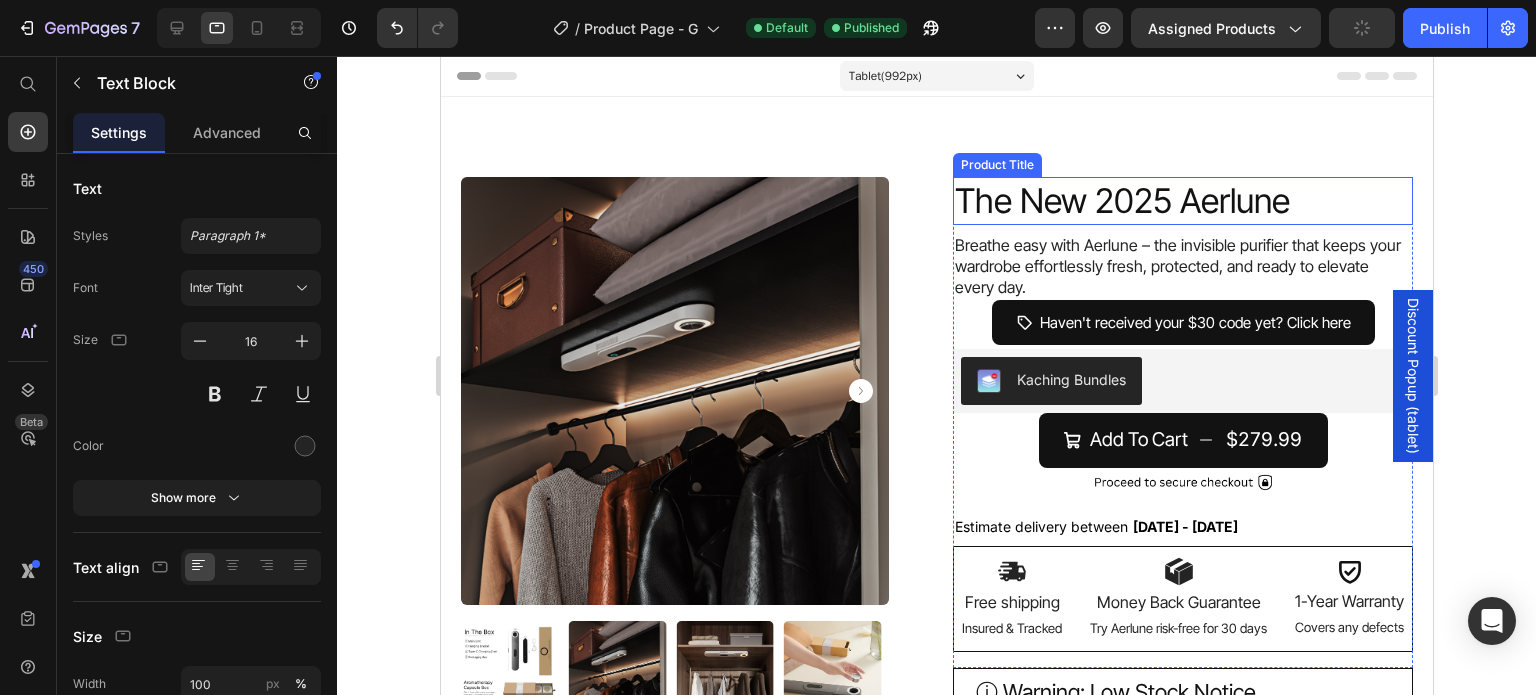 click on "The New 2025 Aerlune" at bounding box center (1182, 201) 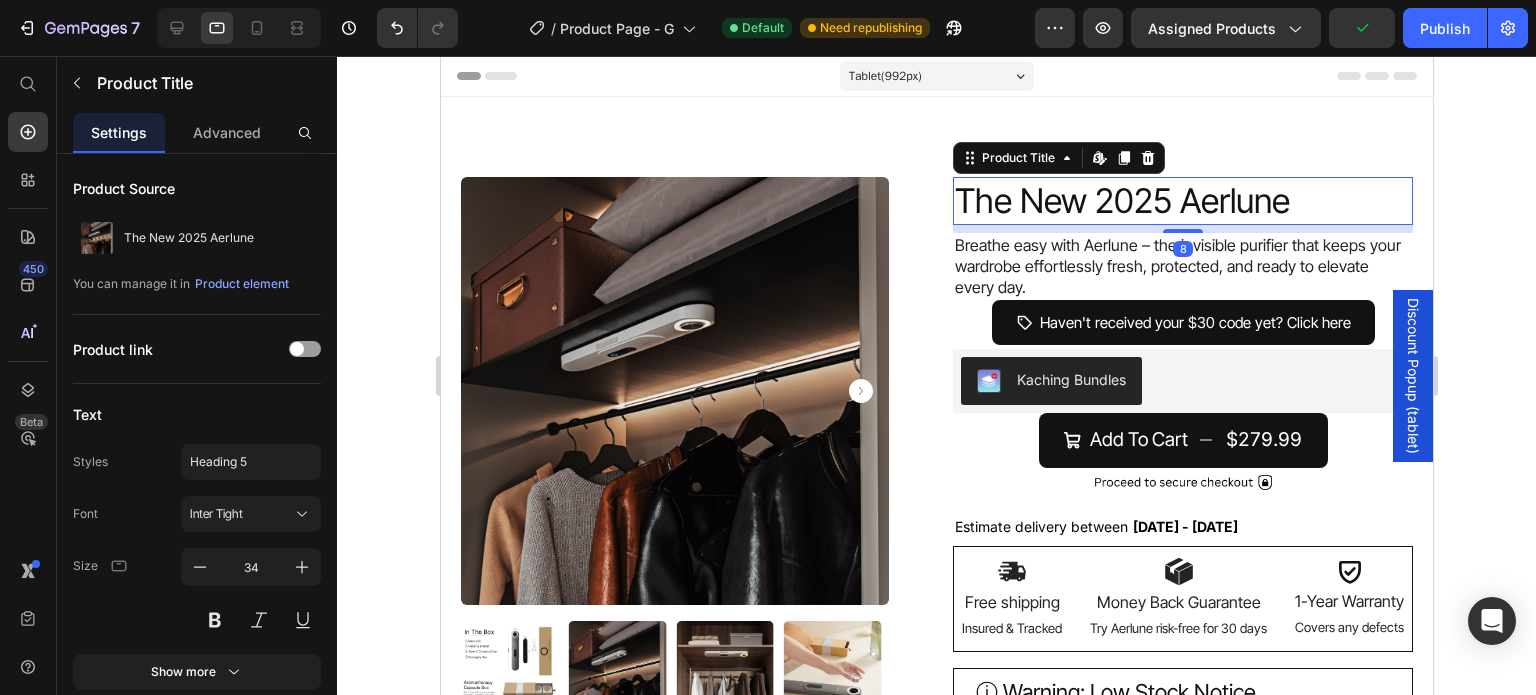 scroll, scrollTop: 497, scrollLeft: 0, axis: vertical 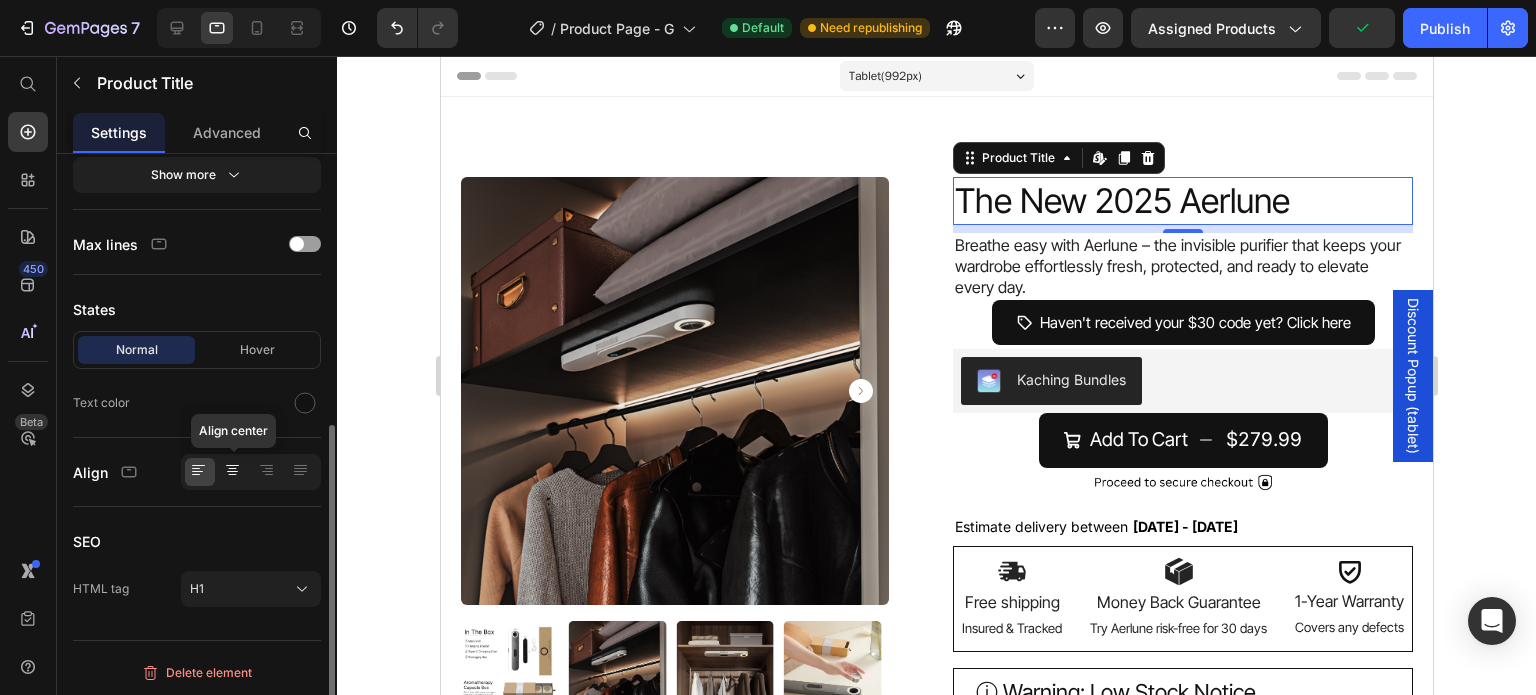 click 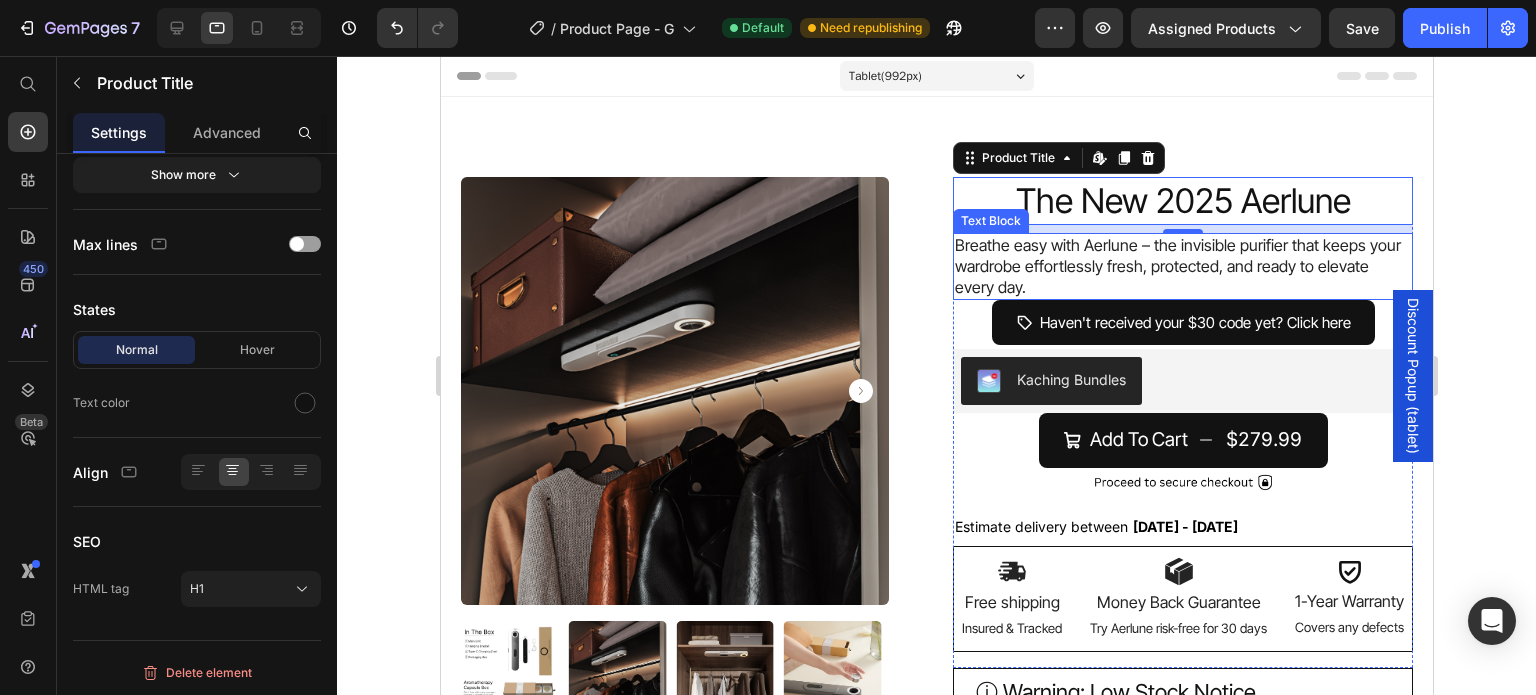 click on "Breathe easy with Aerlune – the invisible purifier that keeps your wardrobe effortlessly fresh, protected, and ready to elevate every day." at bounding box center (1177, 266) 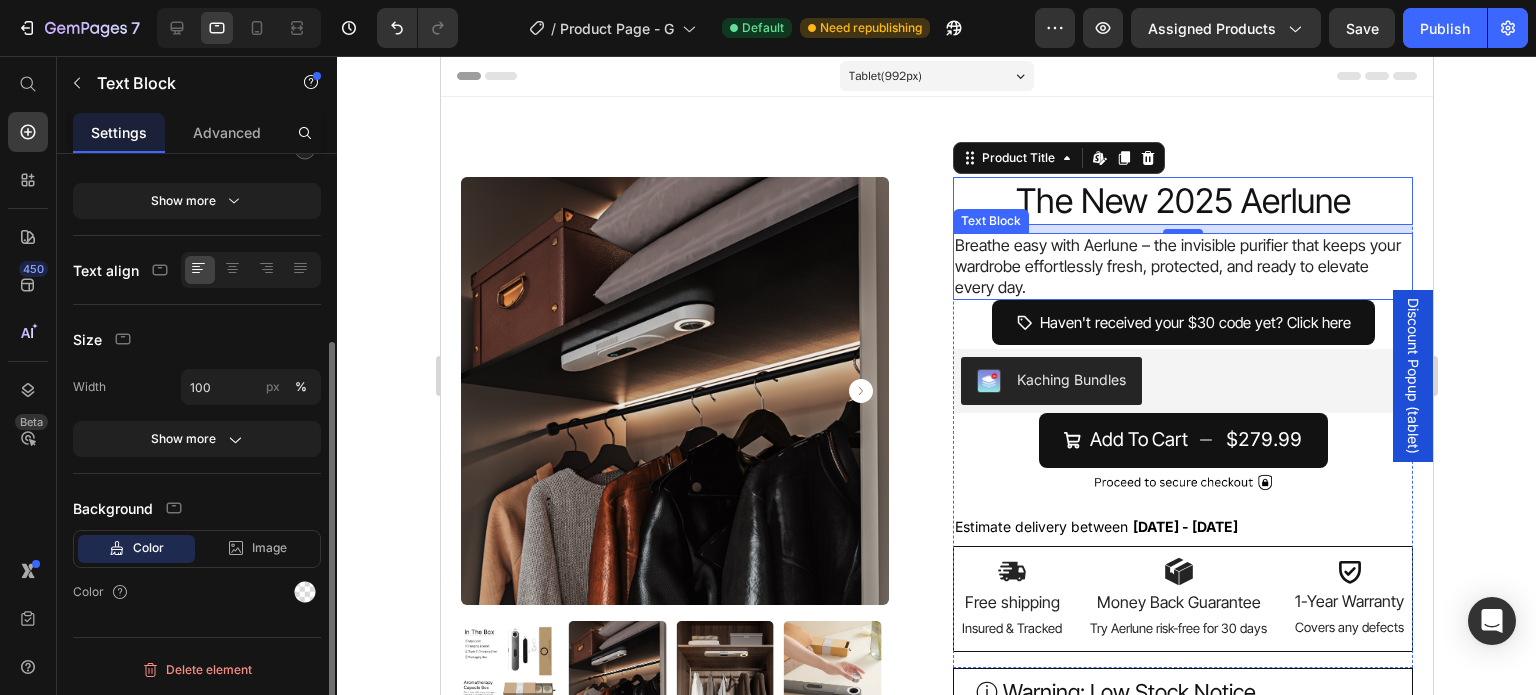 scroll, scrollTop: 0, scrollLeft: 0, axis: both 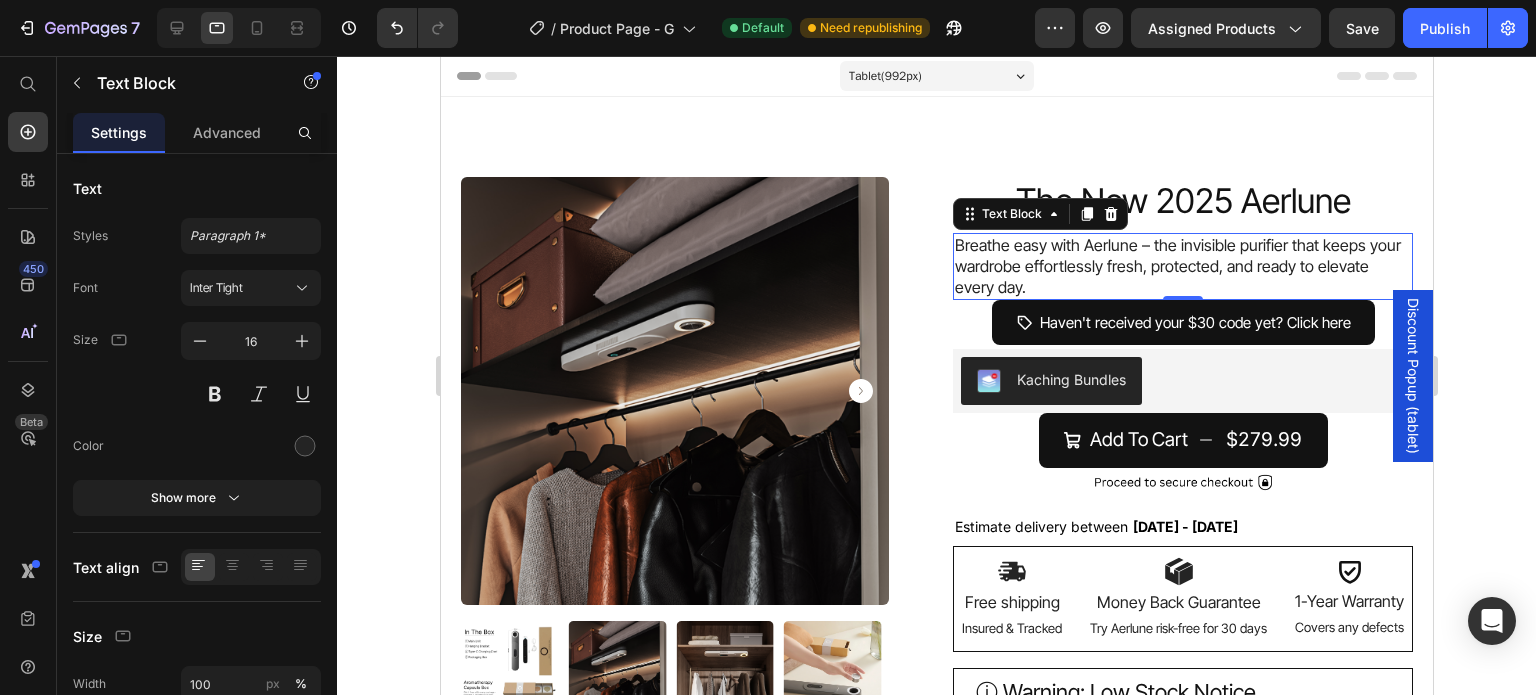 click on "Breathe easy with Aerlune – the invisible purifier that keeps your wardrobe effortlessly fresh, protected, and ready to elevate every day." at bounding box center [1177, 266] 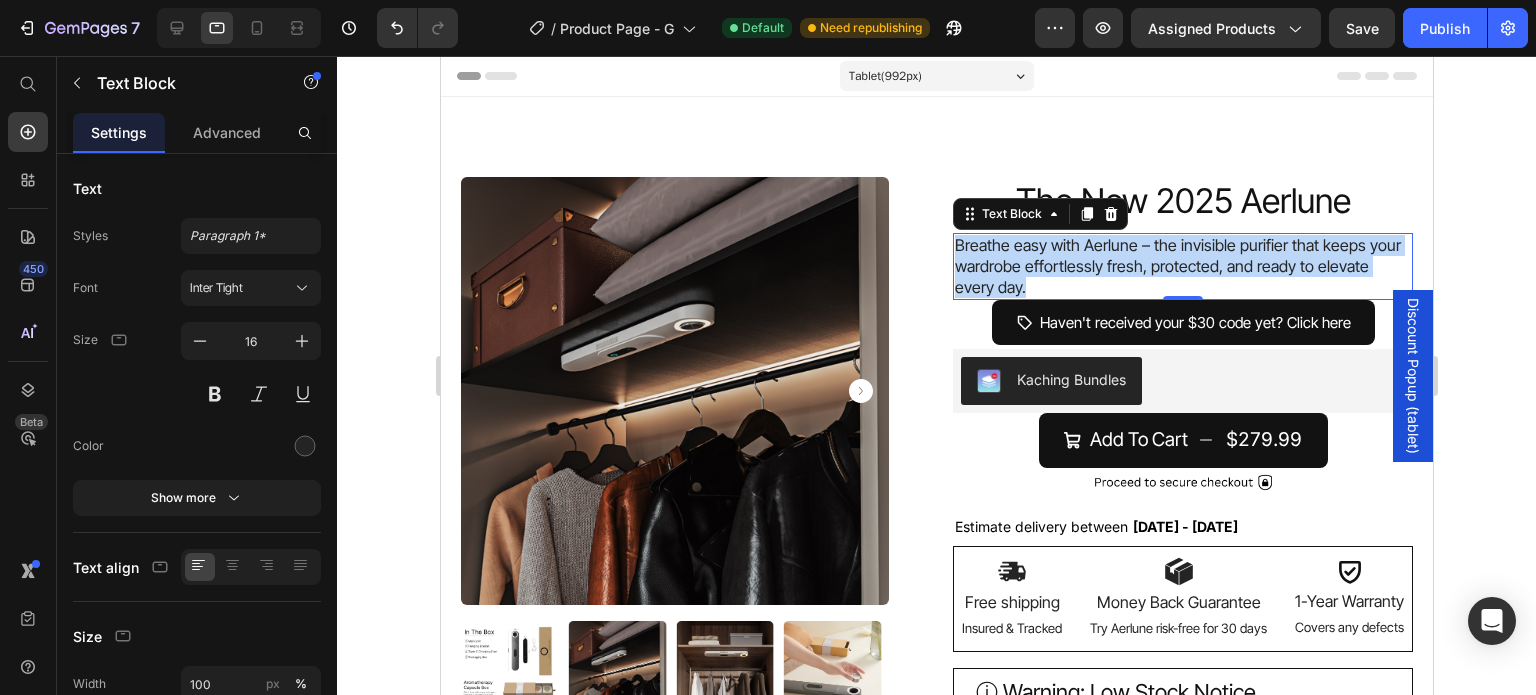 click on "Breathe easy with Aerlune – the invisible purifier that keeps your wardrobe effortlessly fresh, protected, and ready to elevate every day." at bounding box center (1177, 266) 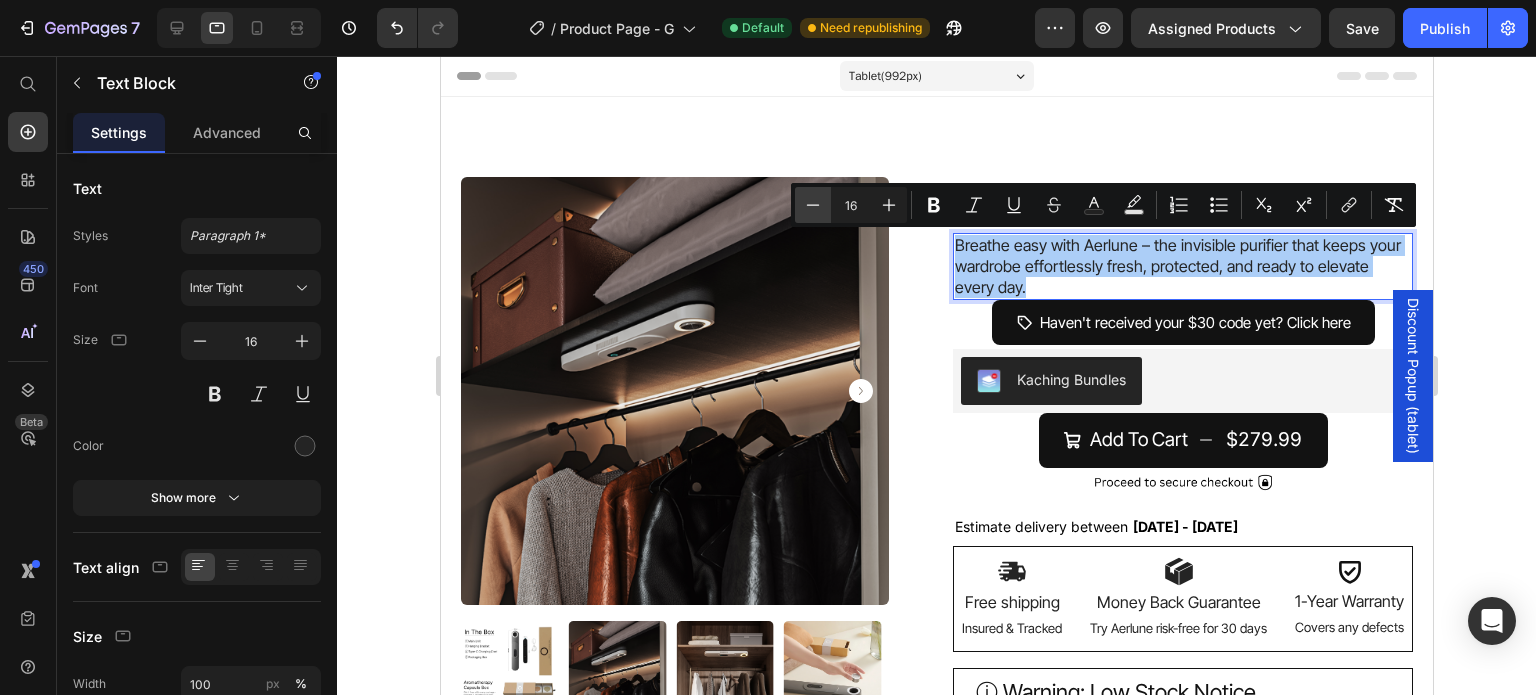 click 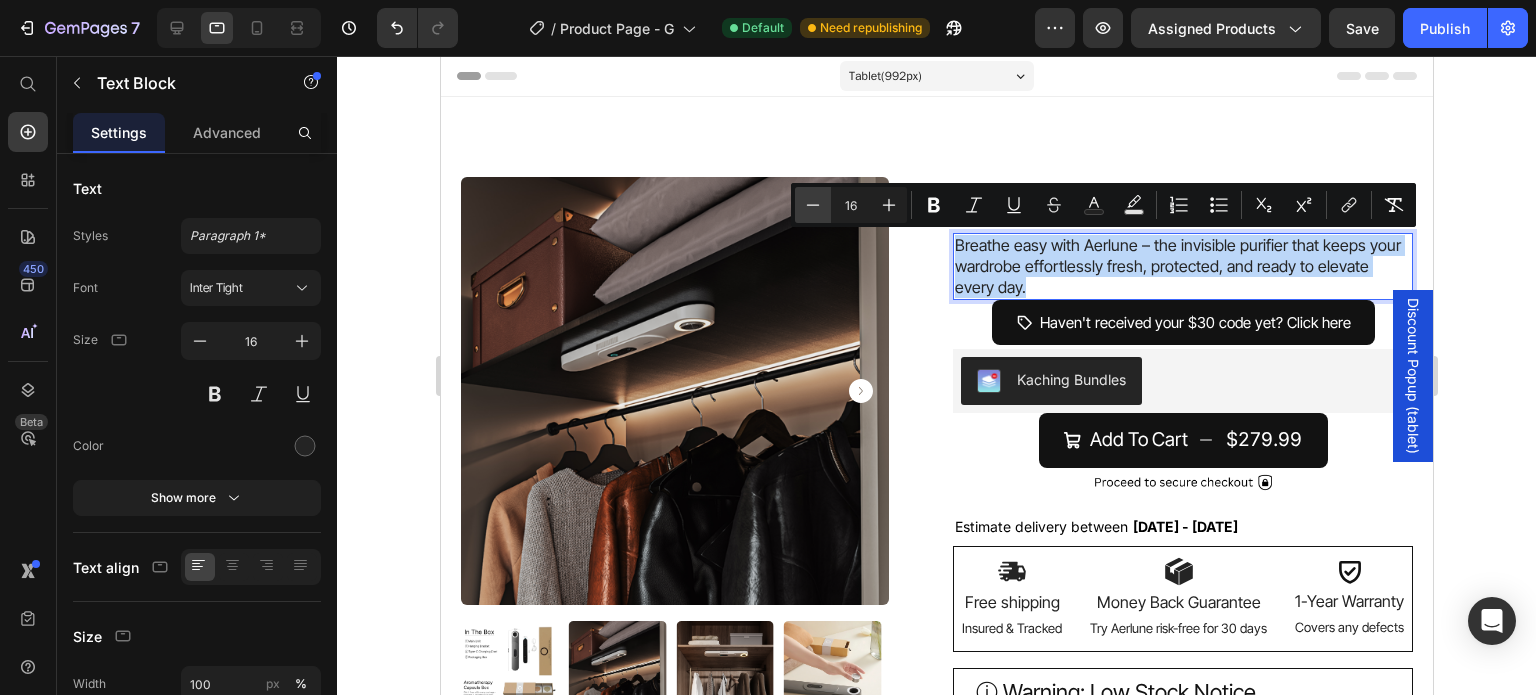 type on "15" 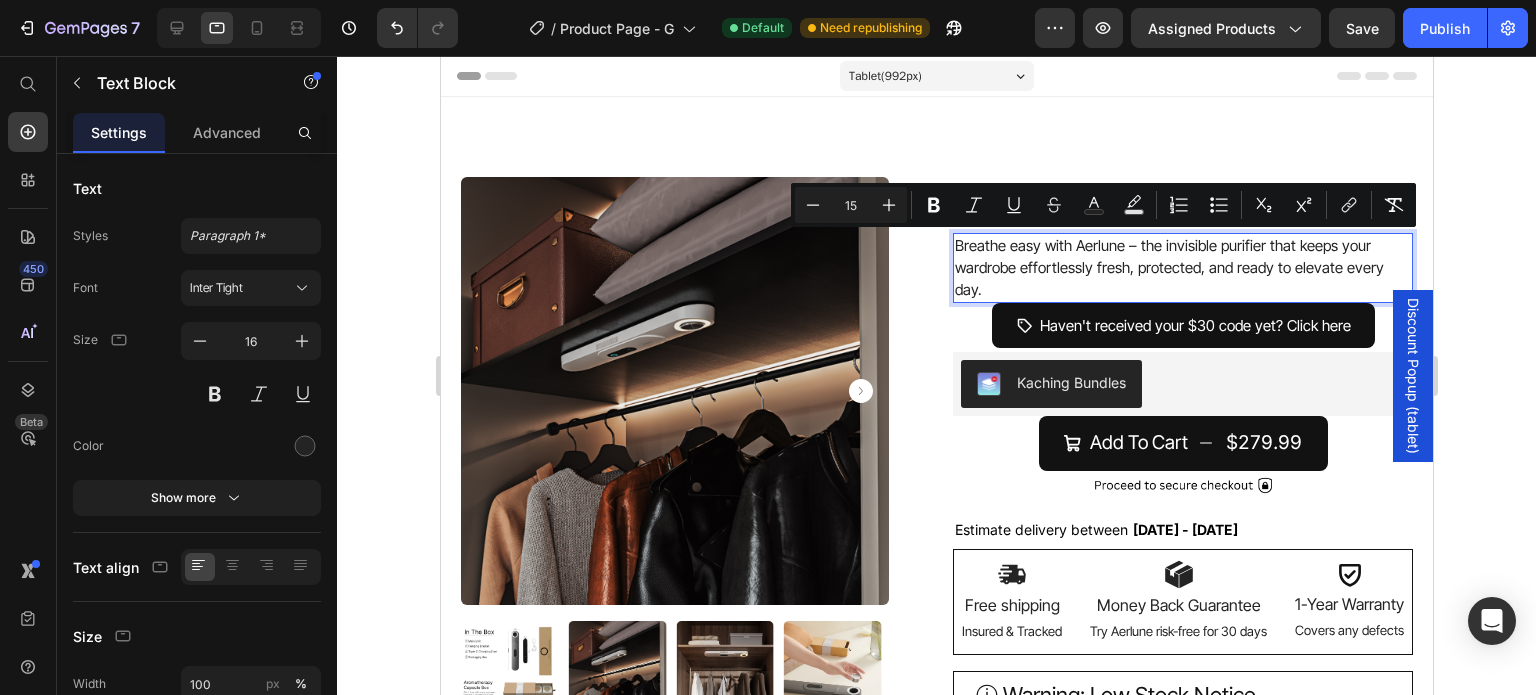 click on "Breathe easy with Aerlune – the invisible purifier that keeps your wardrobe effortlessly fresh, protected, and ready to elevate every day." at bounding box center (1168, 267) 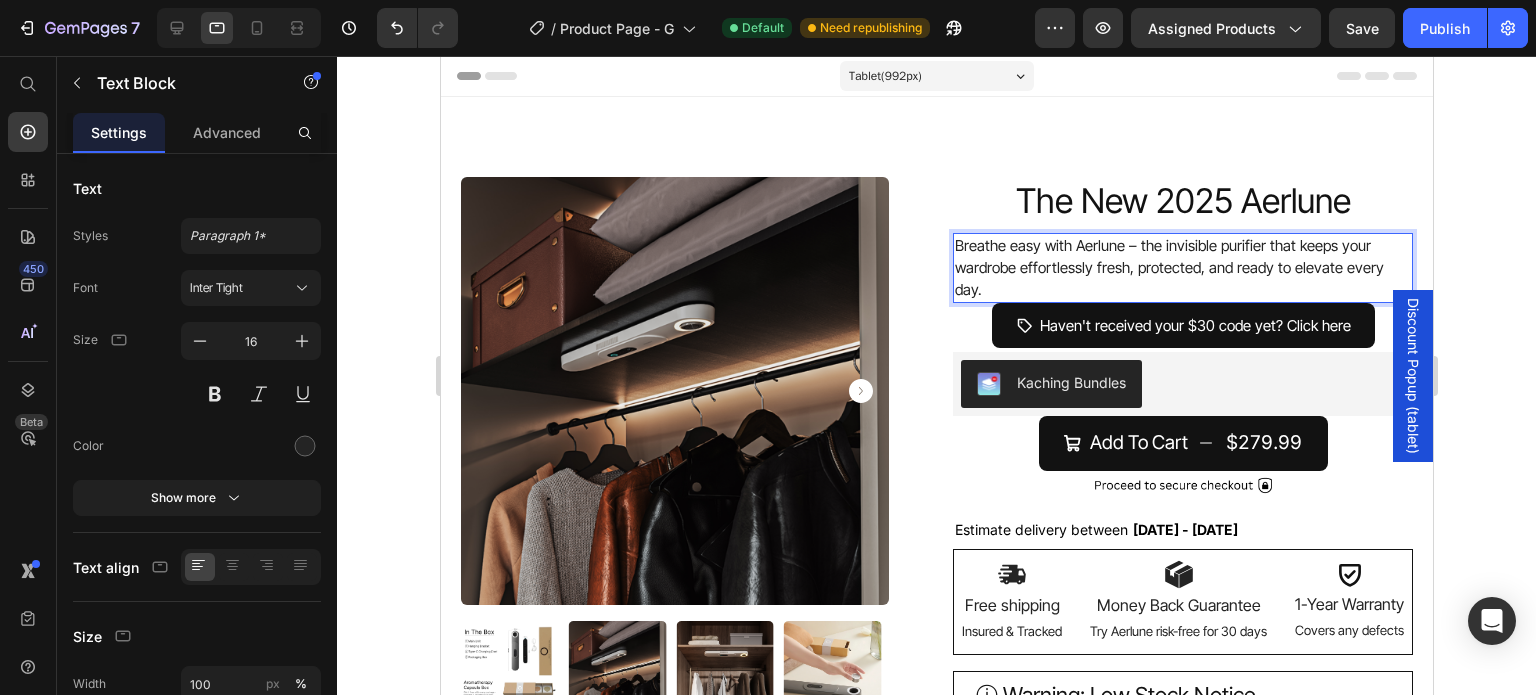 click on "Breathe easy with Aerlune – the invisible purifier that keeps your wardrobe effortlessly fresh, protected, and ready to elevate every day." at bounding box center (1182, 267) 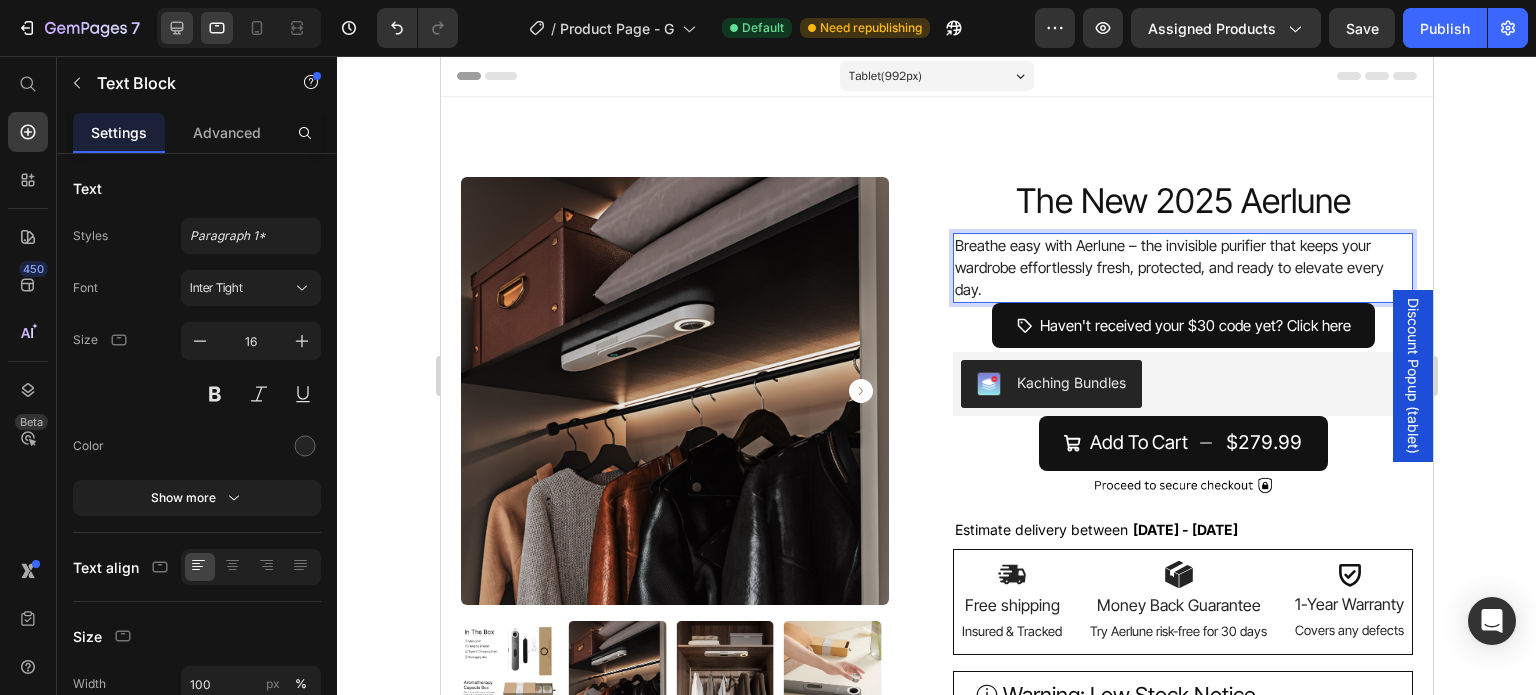 click 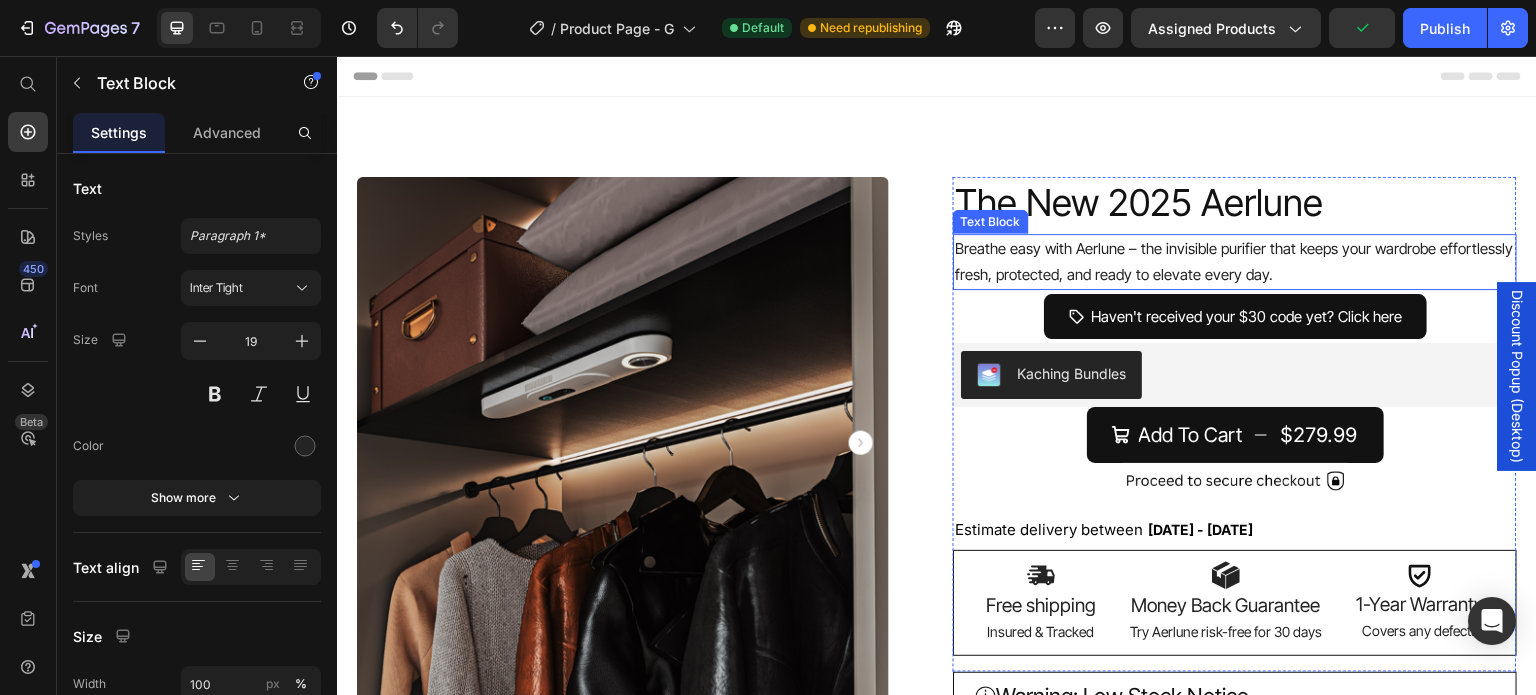 click on "The New 2025 Aerlune" at bounding box center [1235, 203] 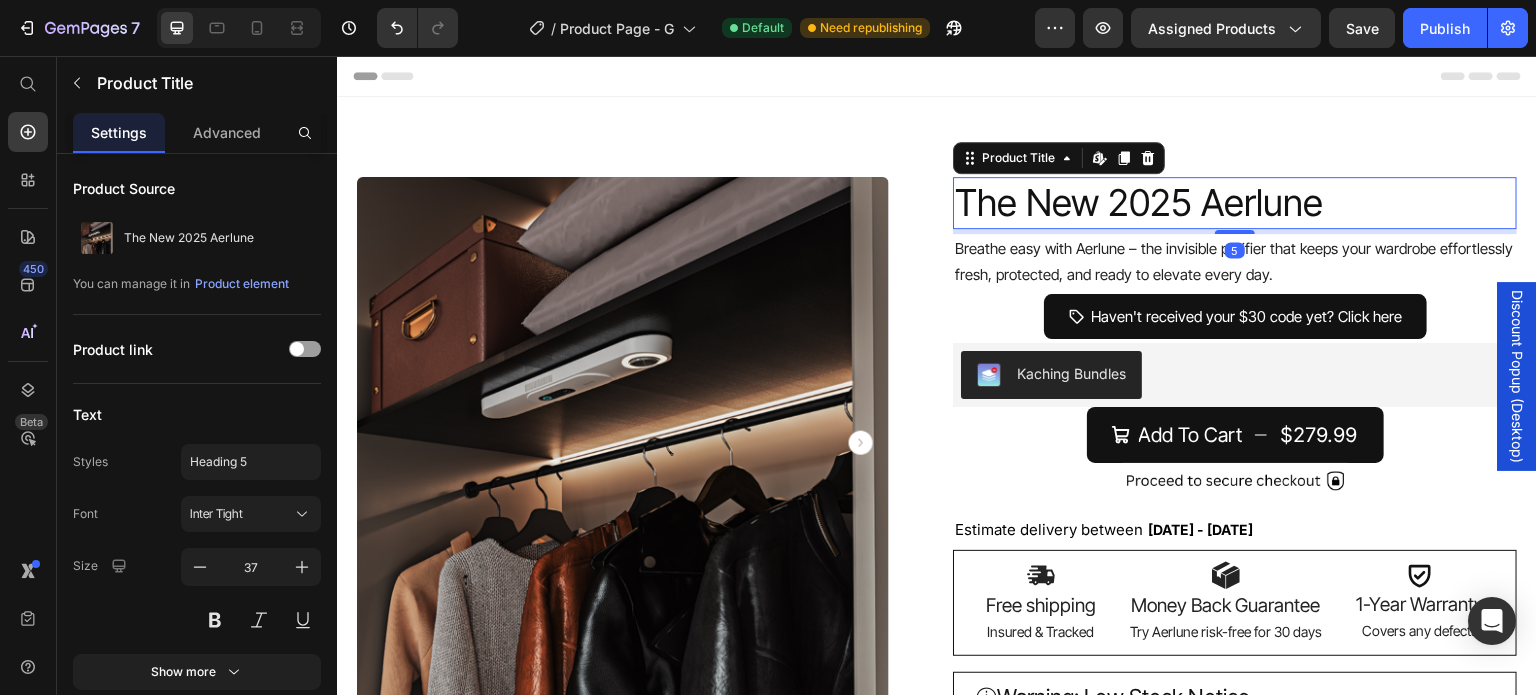 scroll, scrollTop: 392, scrollLeft: 0, axis: vertical 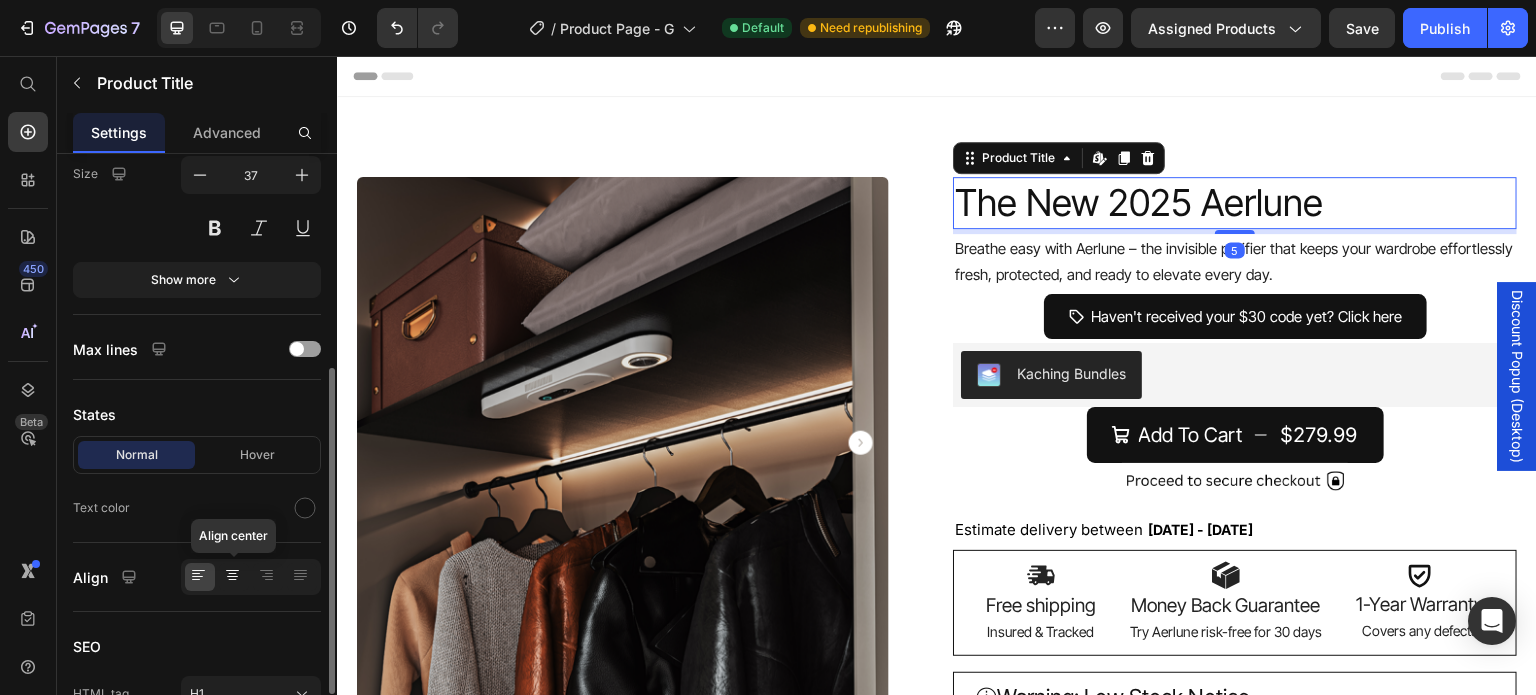 click 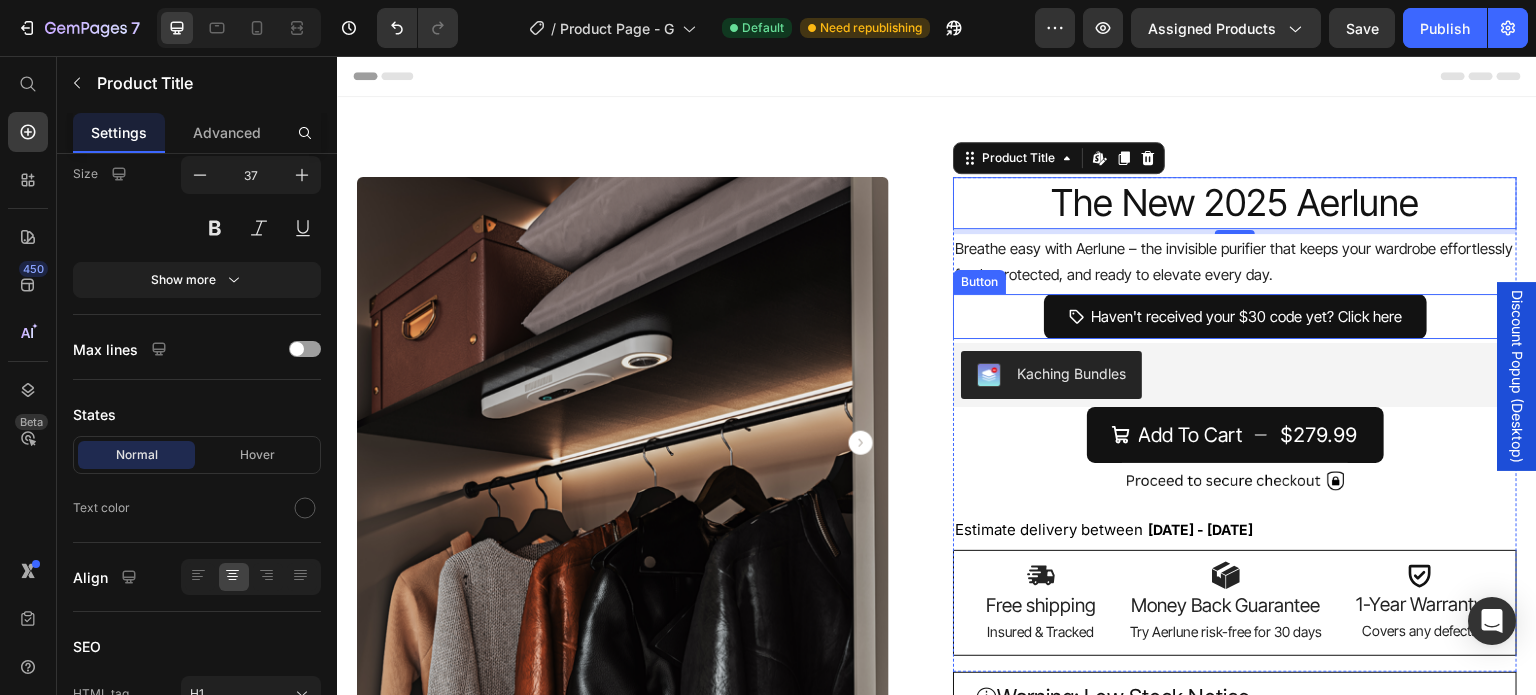 click on "Breathe easy with Aerlune – the invisible purifier that keeps your wardrobe effortlessly fresh, protected, and ready to elevate every day." at bounding box center (1235, 261) 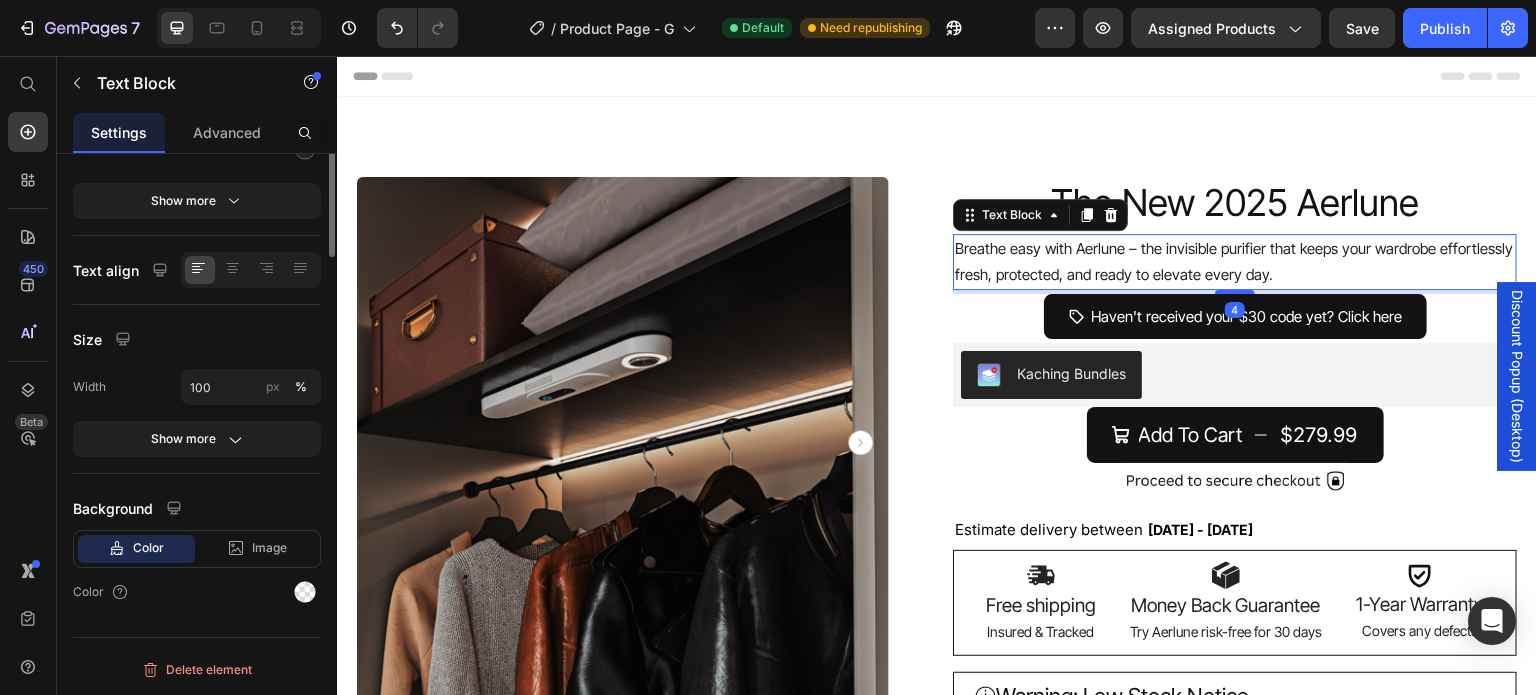 scroll, scrollTop: 0, scrollLeft: 0, axis: both 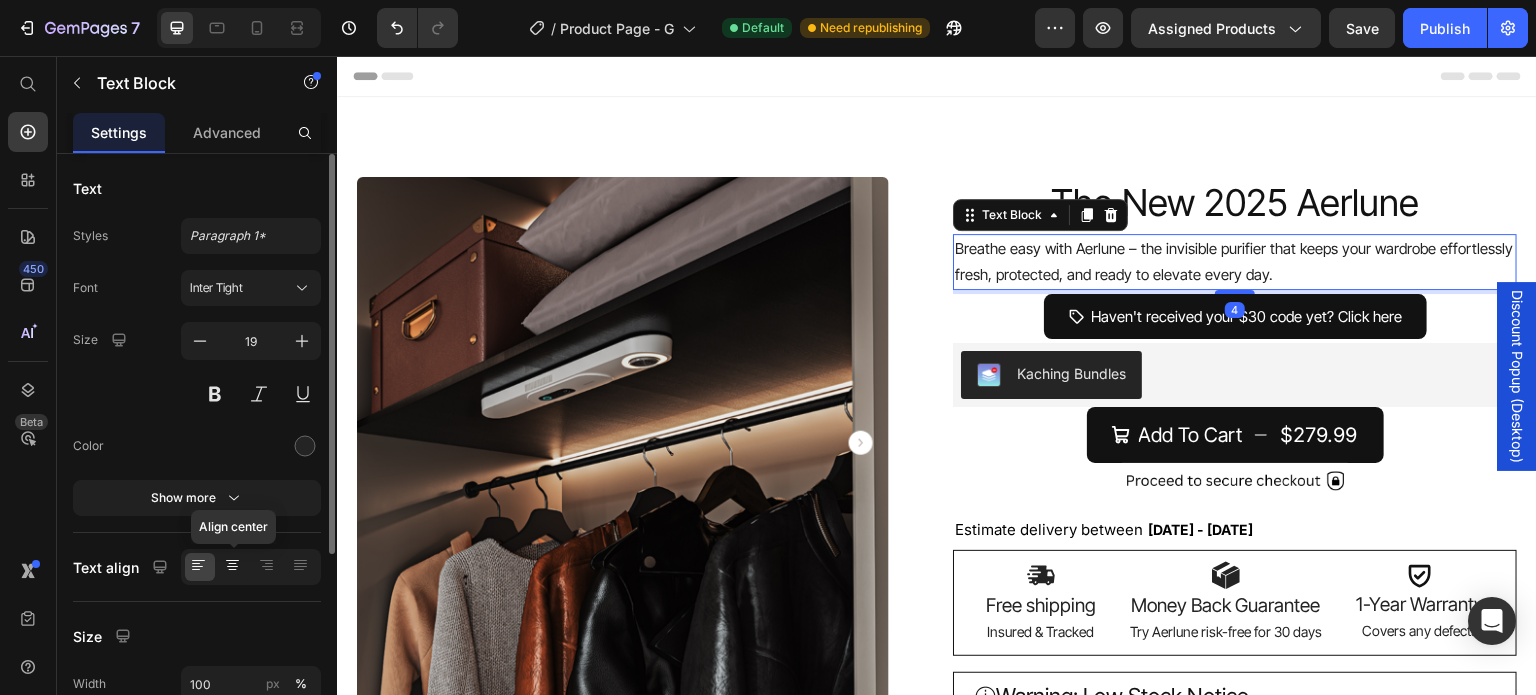 click 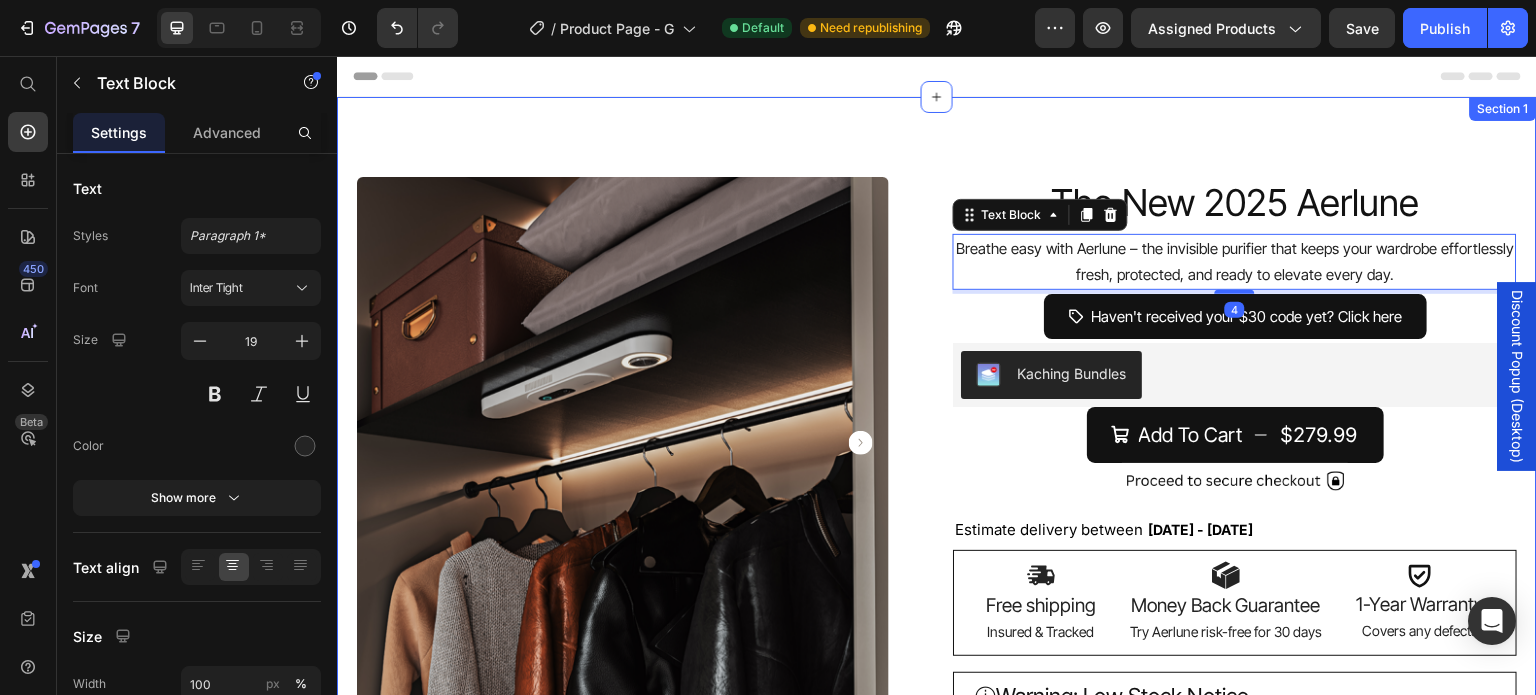 click on "Product Images
Product Images
Product Images Image Image Image Image Row The New 2025 Aerlune Product Title The New 2025 Aerlune Product Title The New 2025 Aerlune Product Title Breathe easy with Aerlune – the invisible purifier that keeps your wardrobe effortlessly fresh, protected, and ready to elevate every day. Text Block   4
Haven't received your $[PRICE] code yet? Click here Button Breathe easy with Aerlune – the invisible purifier that keeps your wardrobe effortlessly fresh, protected, and ready to elevate every day. Text Block
Haven't received your $[PRICE] code yet? Click here Button Breathe easy with Aerlune – the invisible purifier that keeps your wardrobe effortlessly fresh, protected, and ready to elevate every day. Text Block
Haven't received your $[PRICE] code yet? Click here Button Kaching Bundles Kaching Bundles
Add To Cart
$279.99 Add to Cart Image Image Image" at bounding box center [937, 1548] 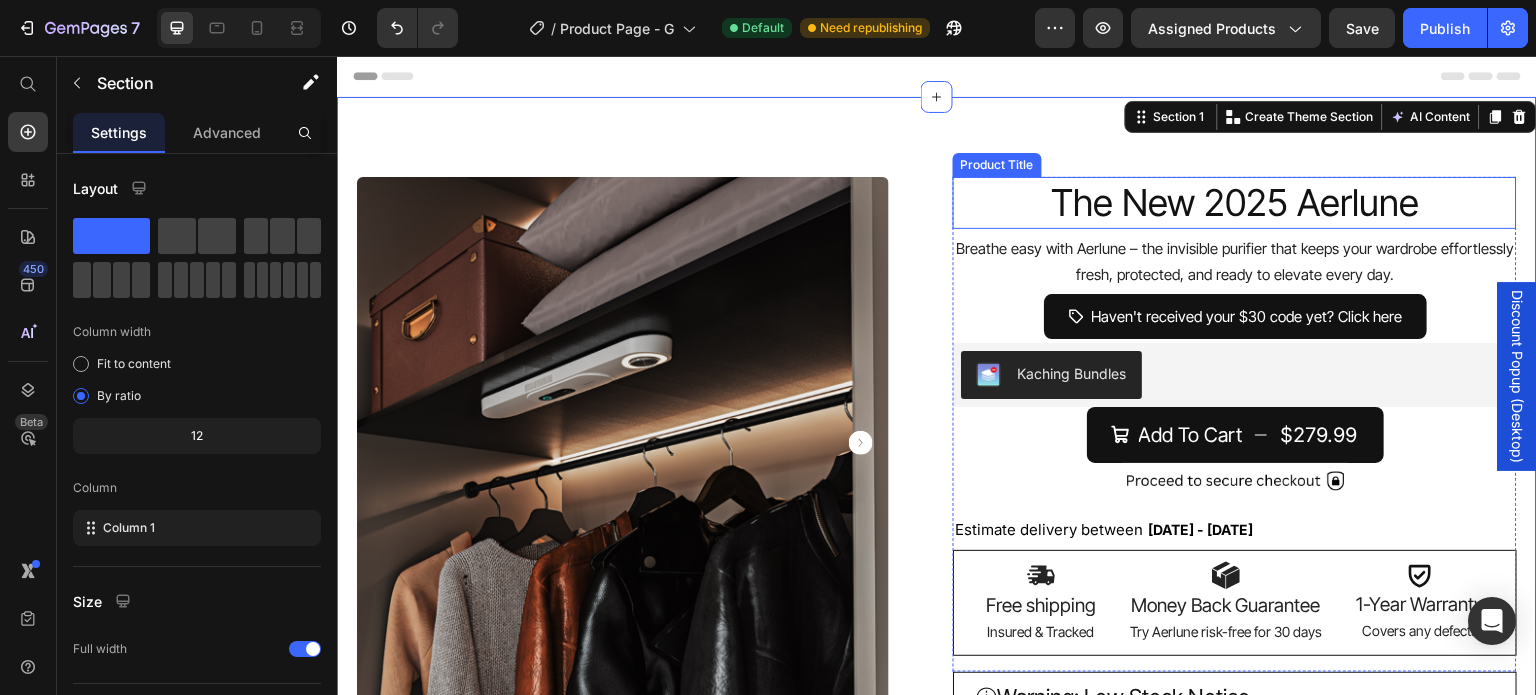 click on "The New 2025 Aerlune" at bounding box center (1235, 203) 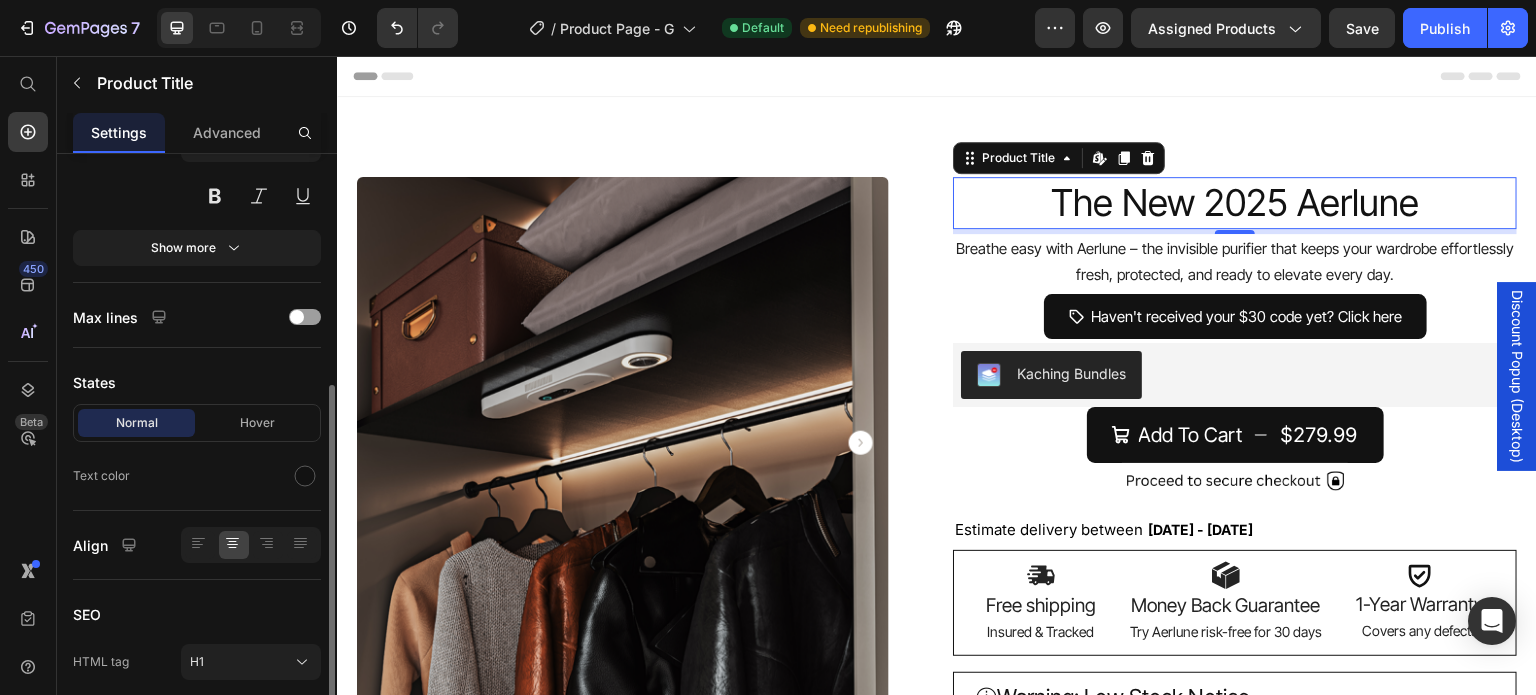 scroll, scrollTop: 424, scrollLeft: 0, axis: vertical 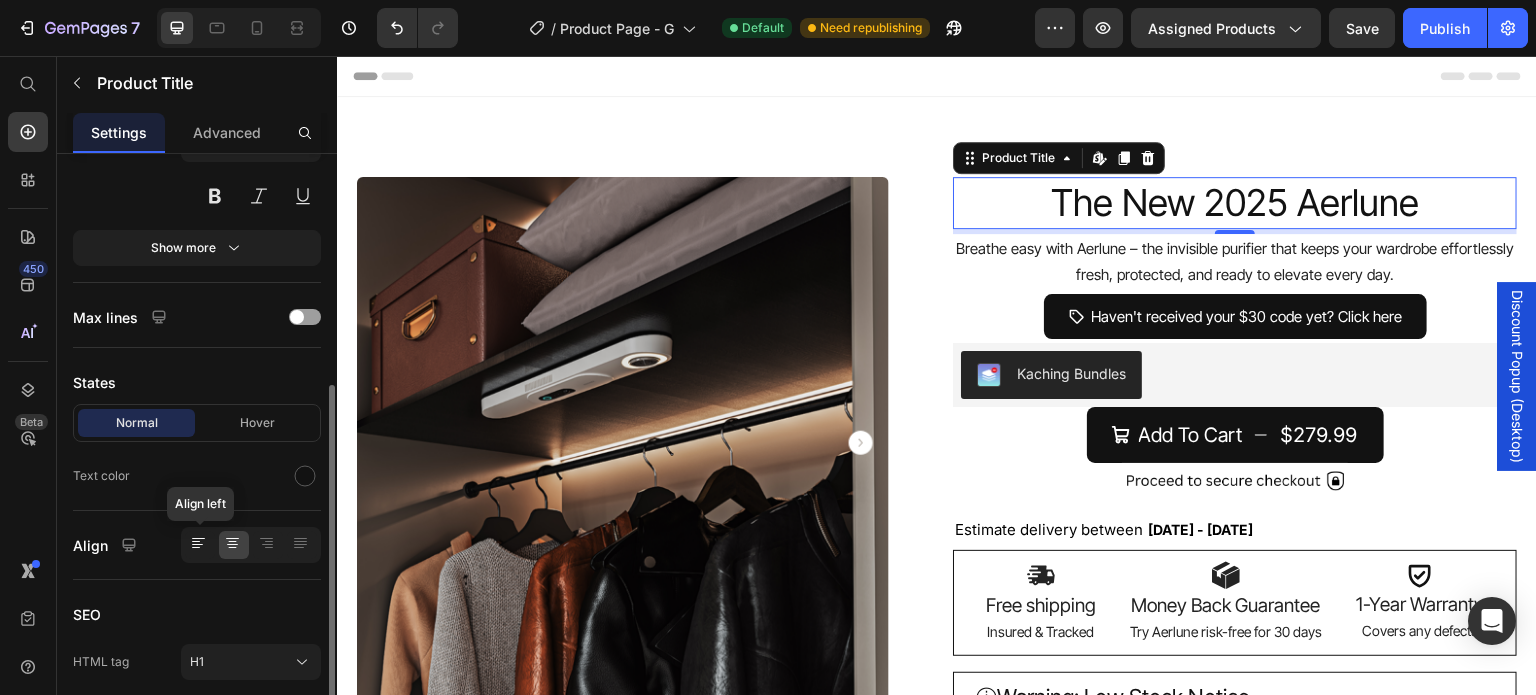 click 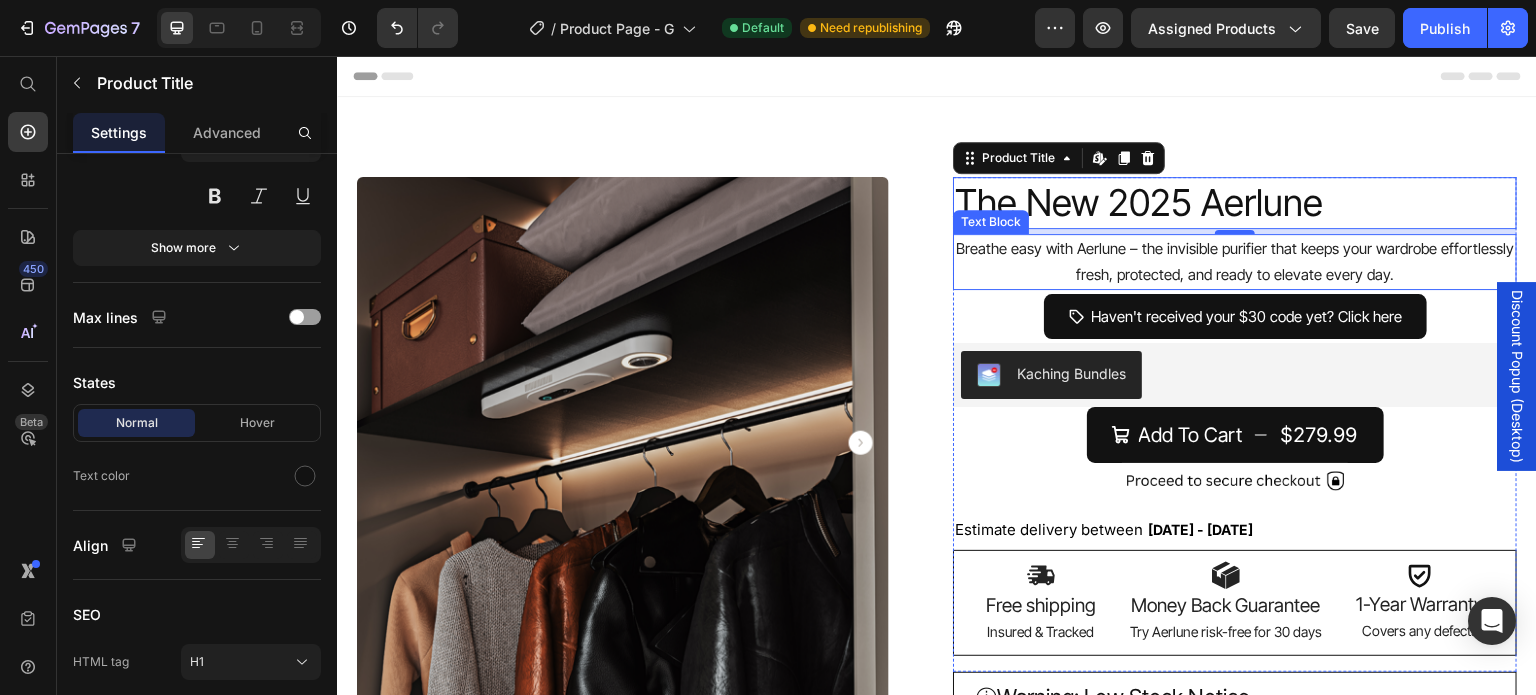 click on "Breathe easy with Aerlune – the invisible purifier that keeps your wardrobe effortlessly fresh, protected, and ready to elevate every day." at bounding box center [1235, 261] 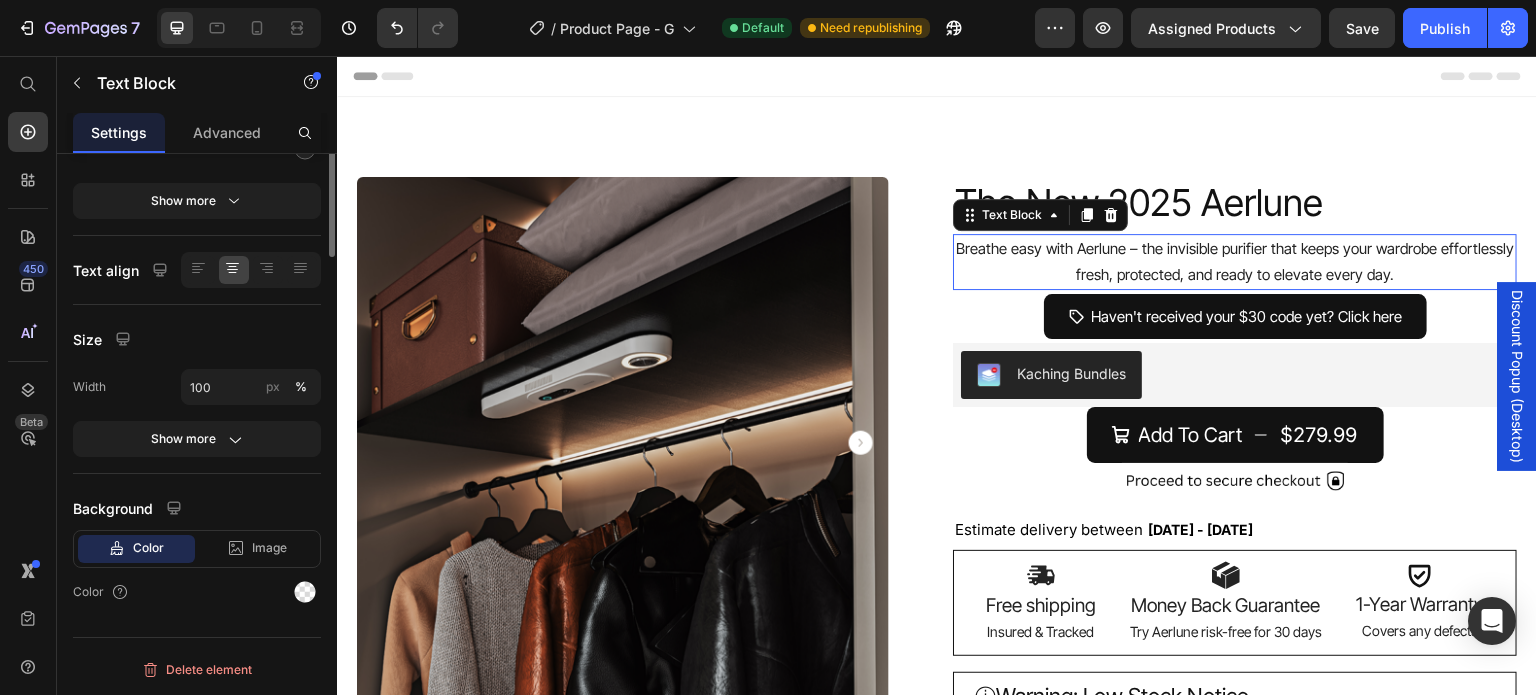 scroll, scrollTop: 0, scrollLeft: 0, axis: both 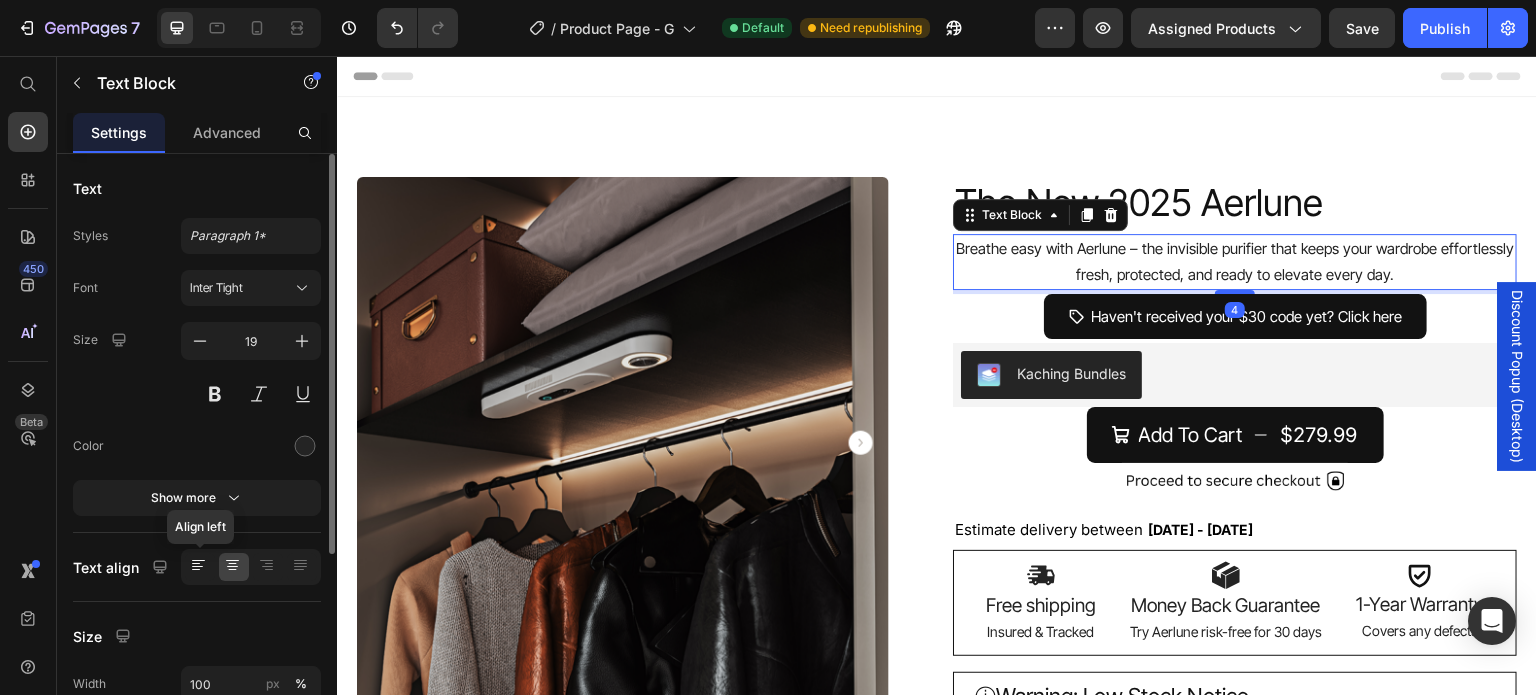 click 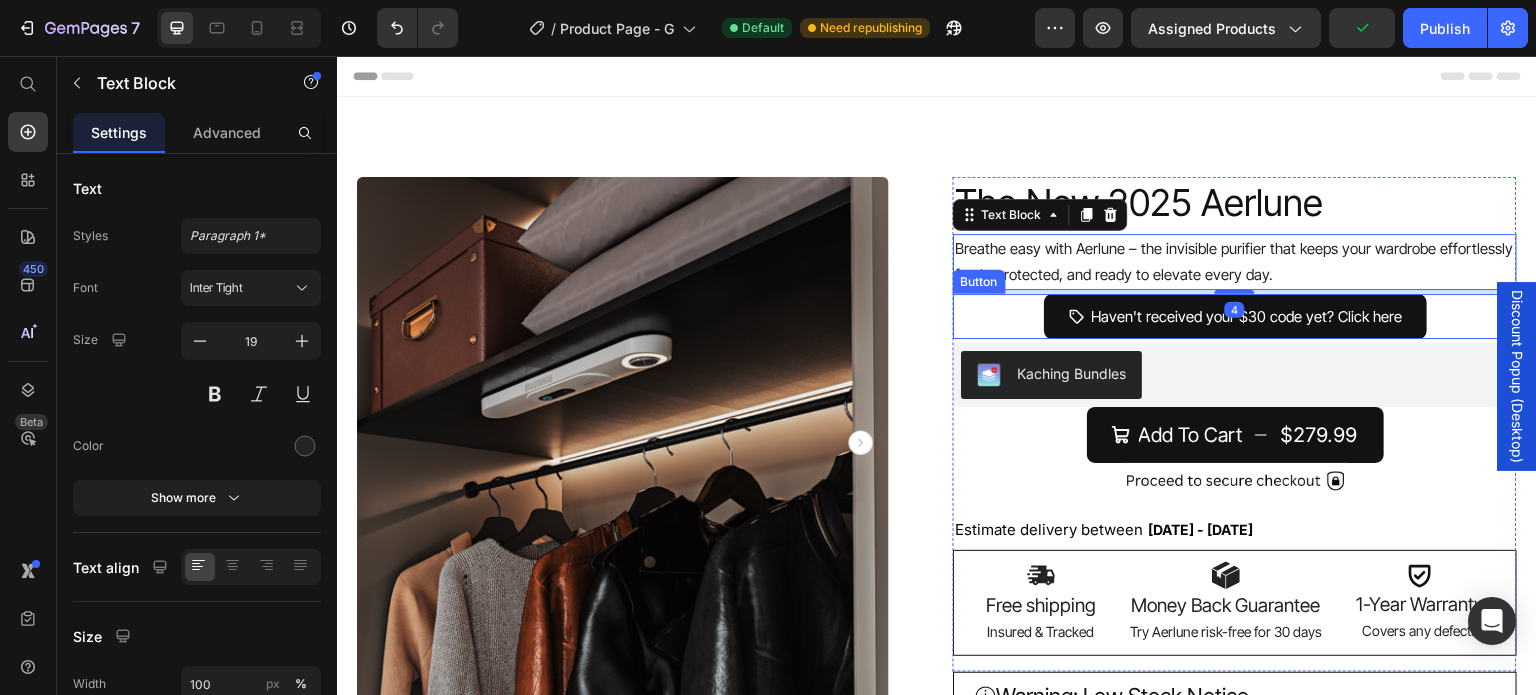 click on "Haven't received your $[PRICE] code yet? Click here Button" at bounding box center (1235, 317) 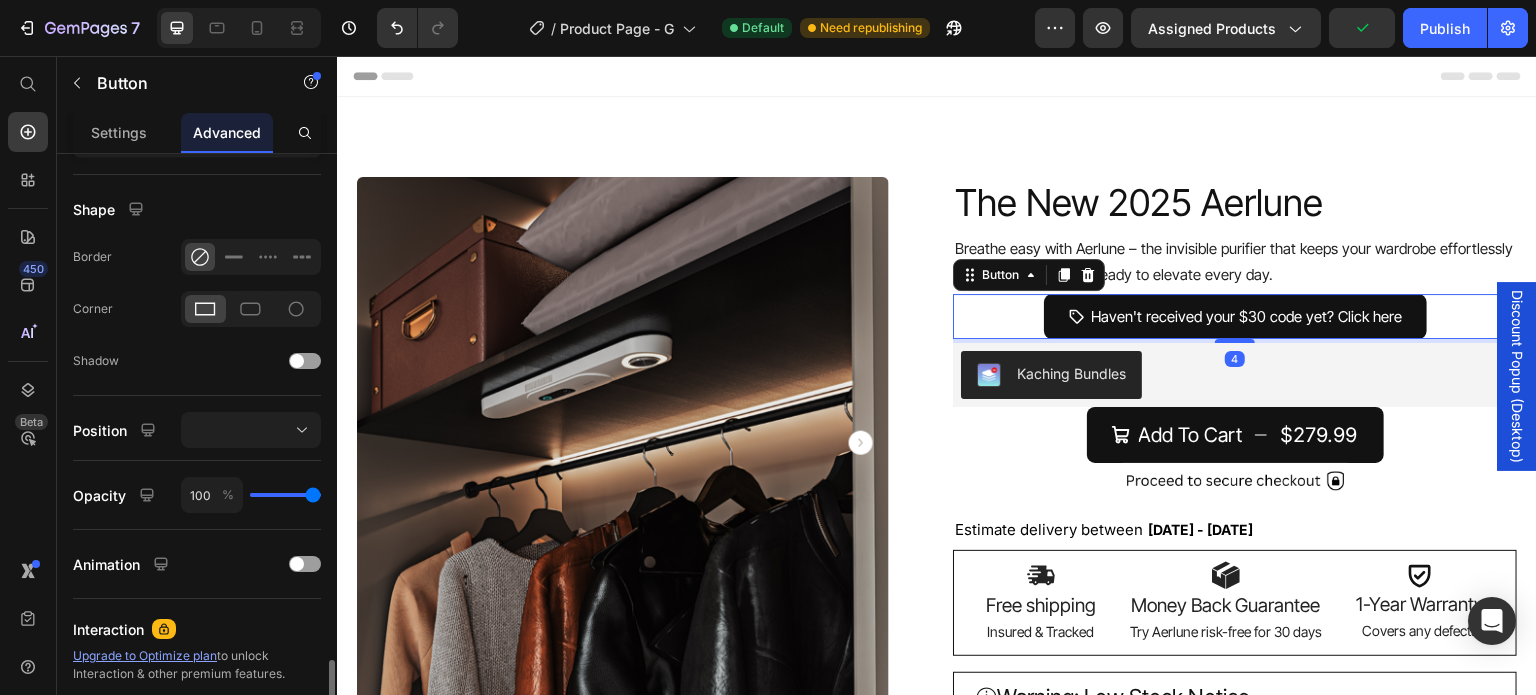 scroll, scrollTop: 668, scrollLeft: 0, axis: vertical 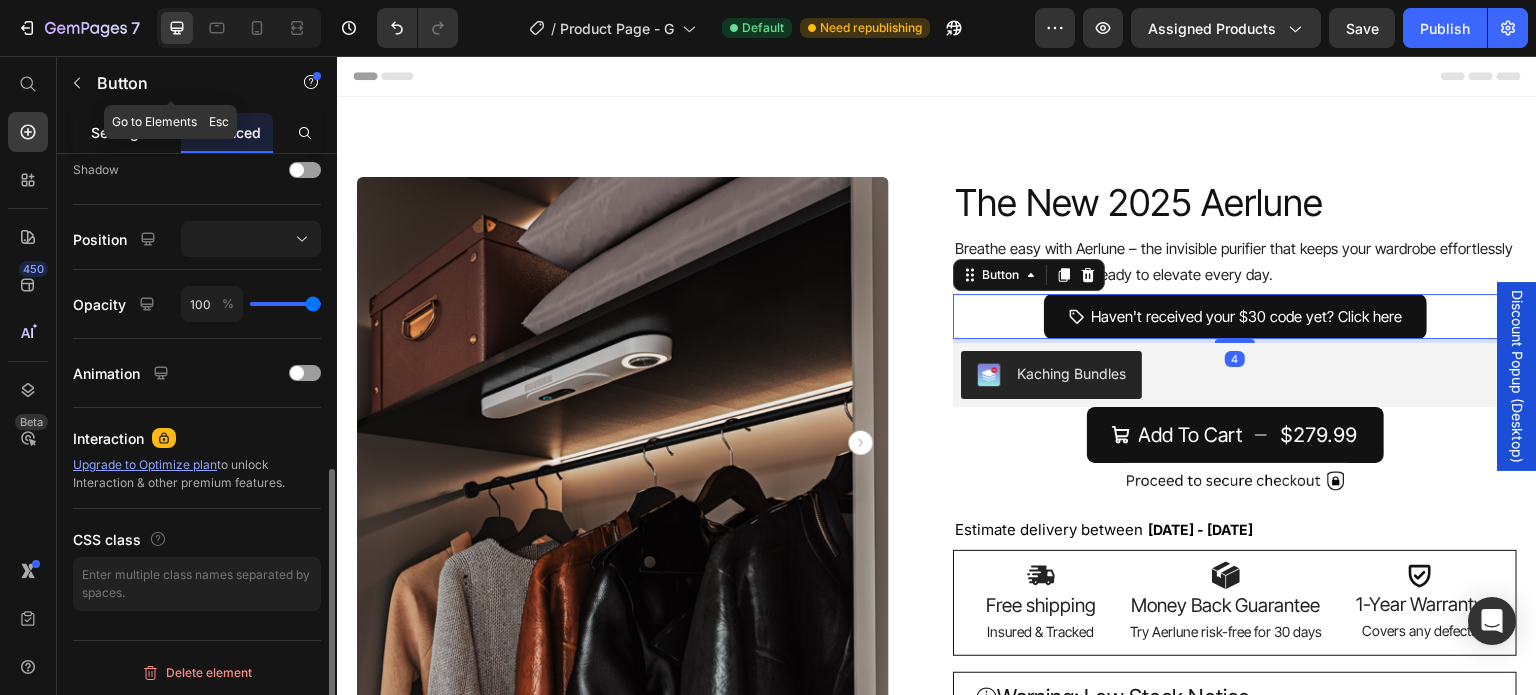 click on "Settings" at bounding box center [119, 132] 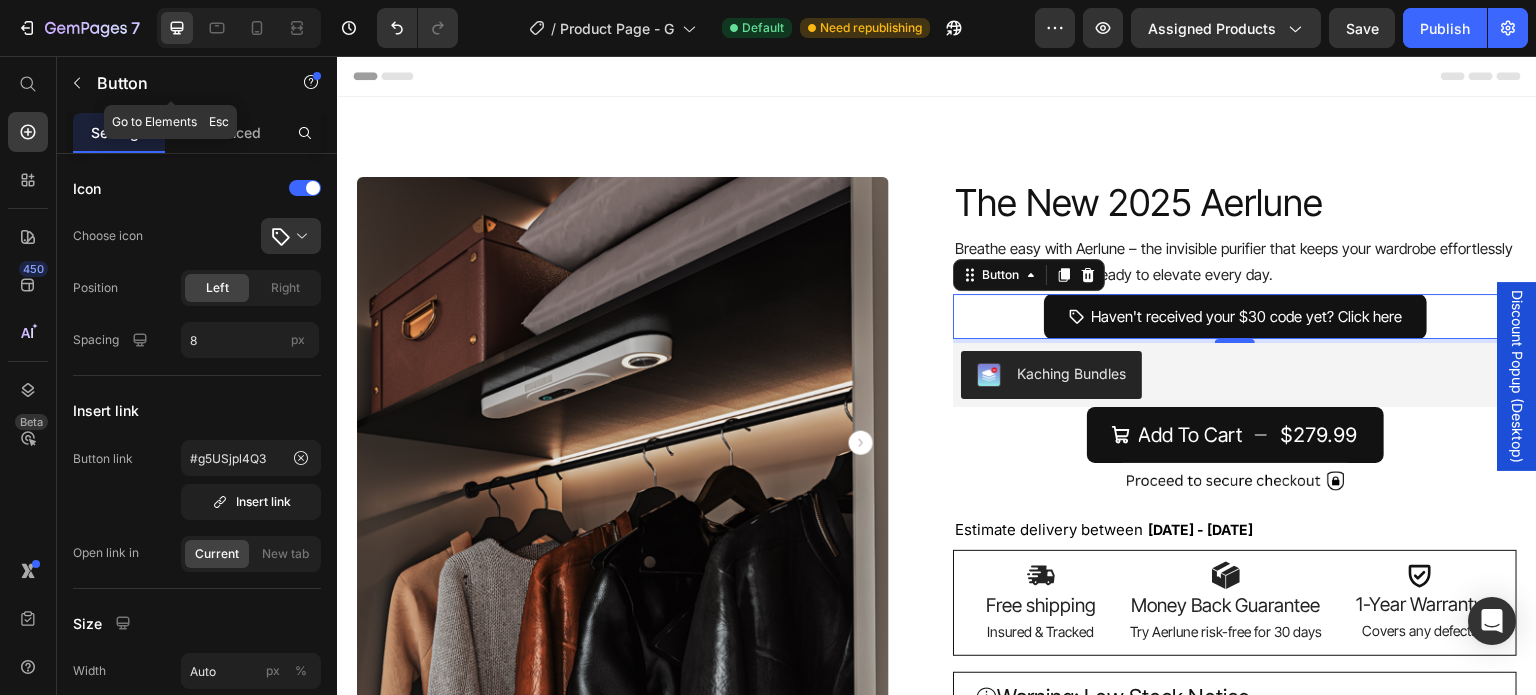 scroll, scrollTop: 1053, scrollLeft: 0, axis: vertical 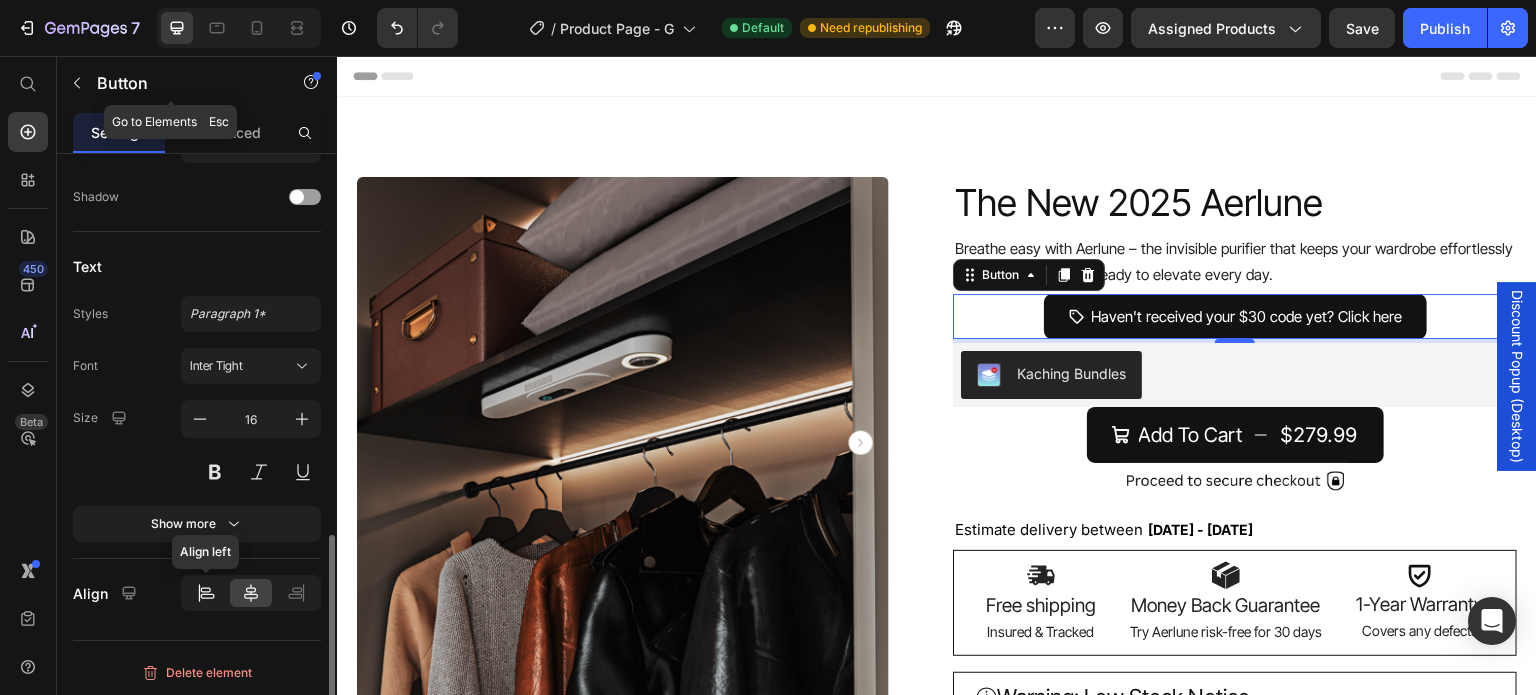 click 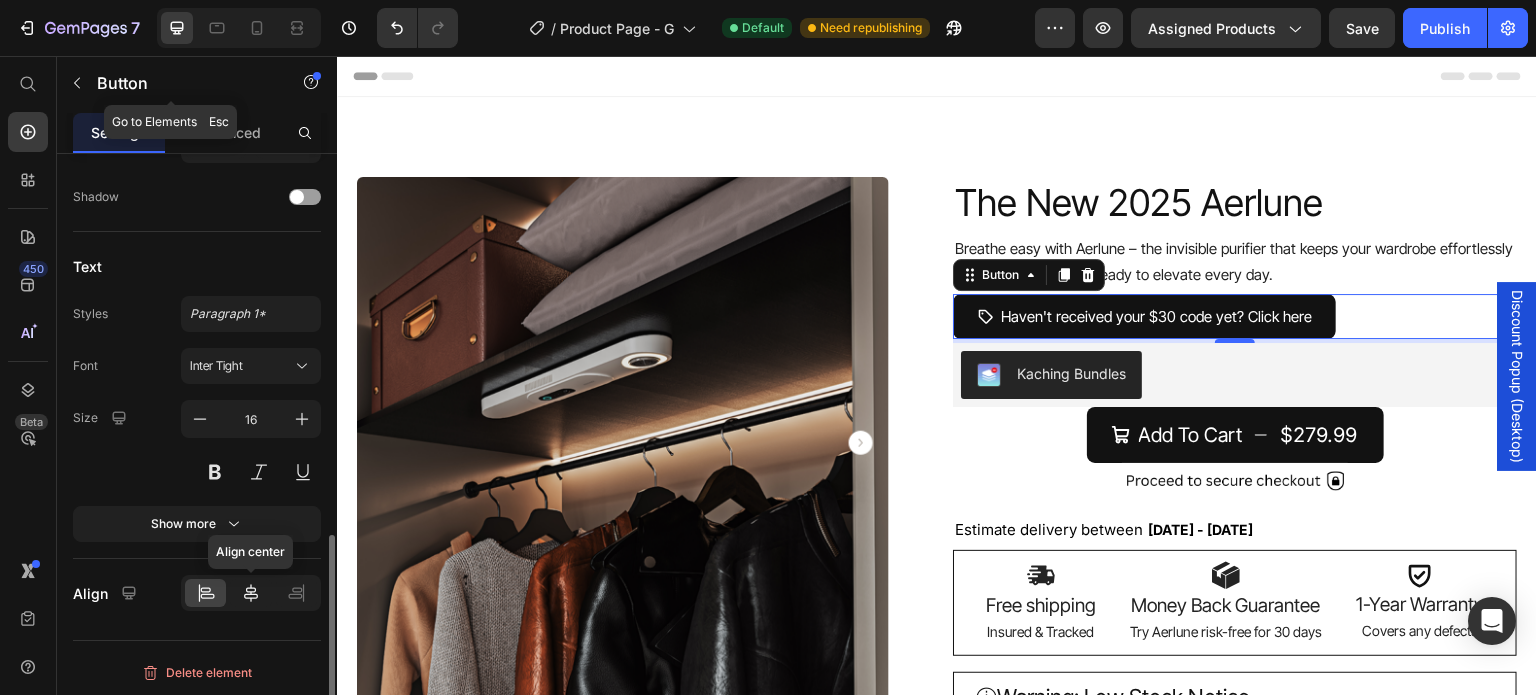 click 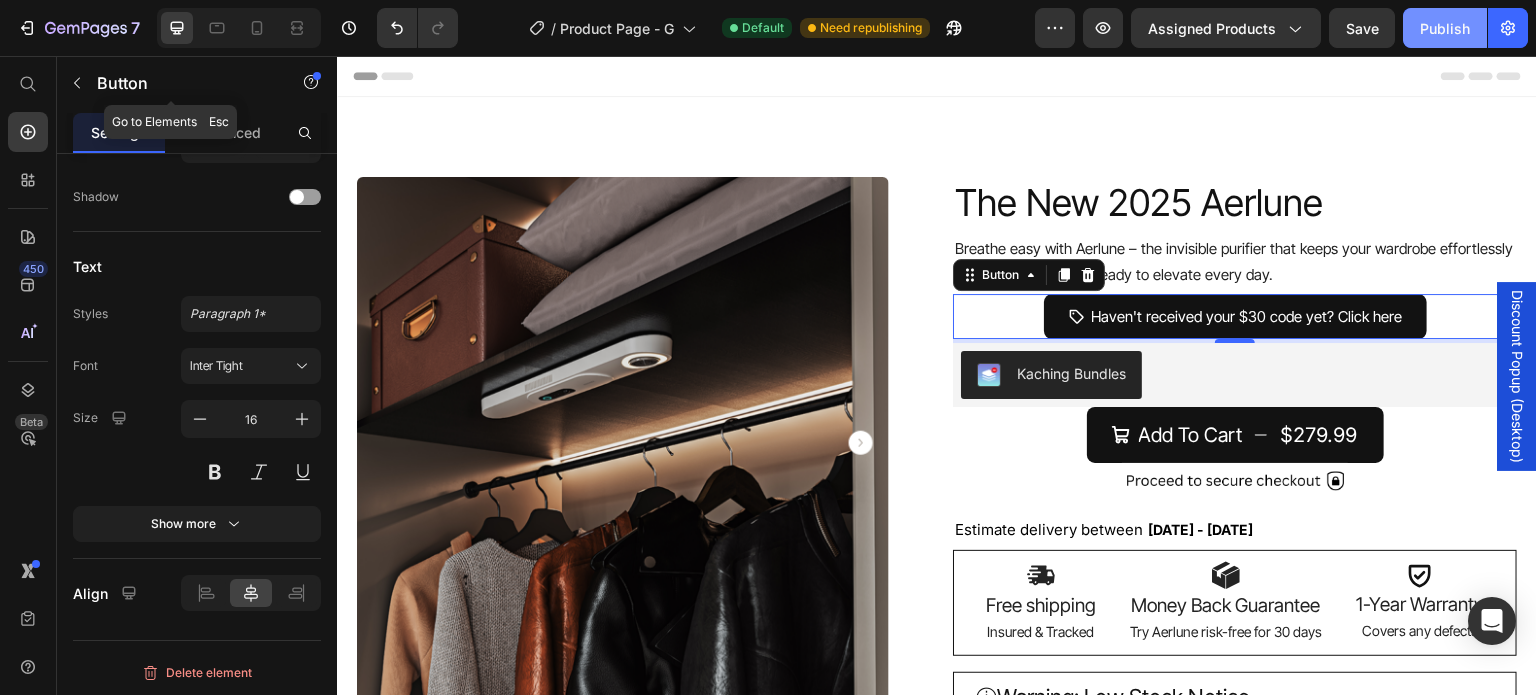click on "Publish" at bounding box center [1445, 28] 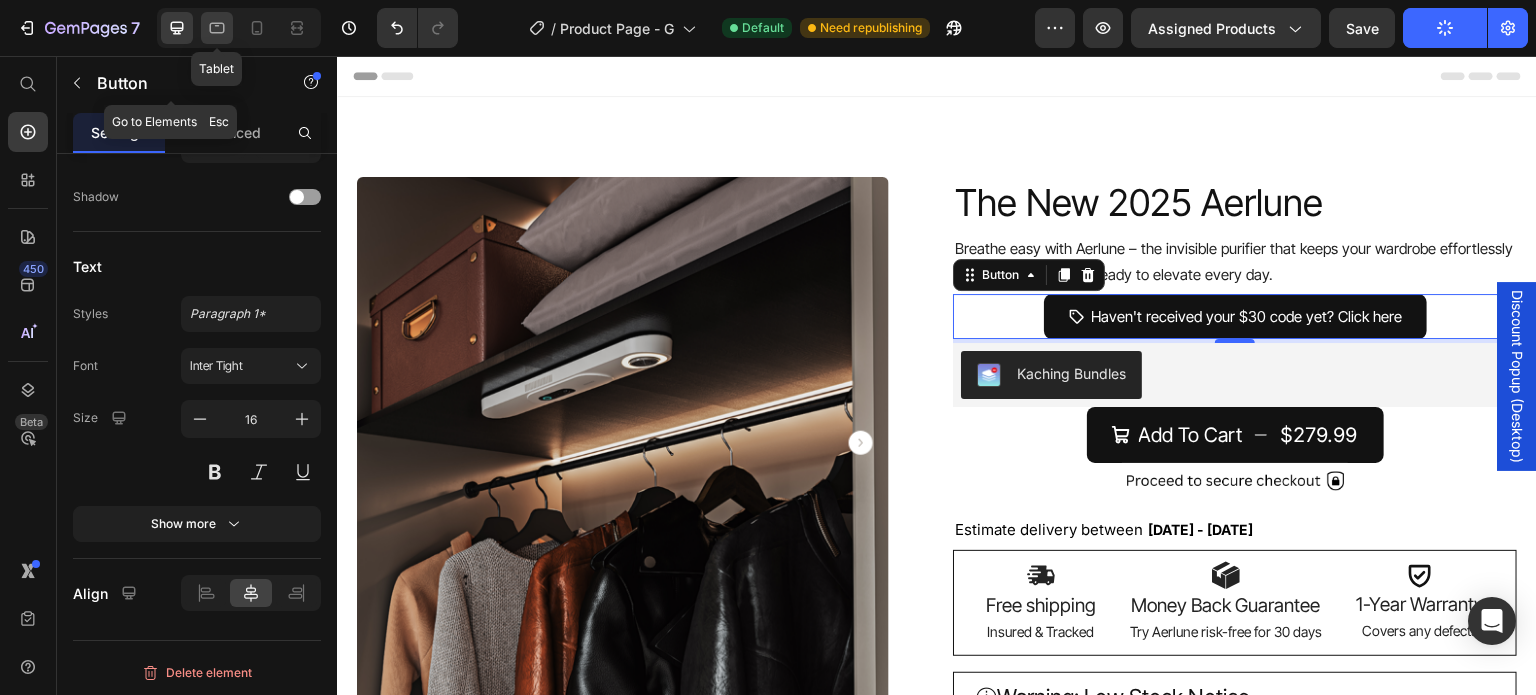 click 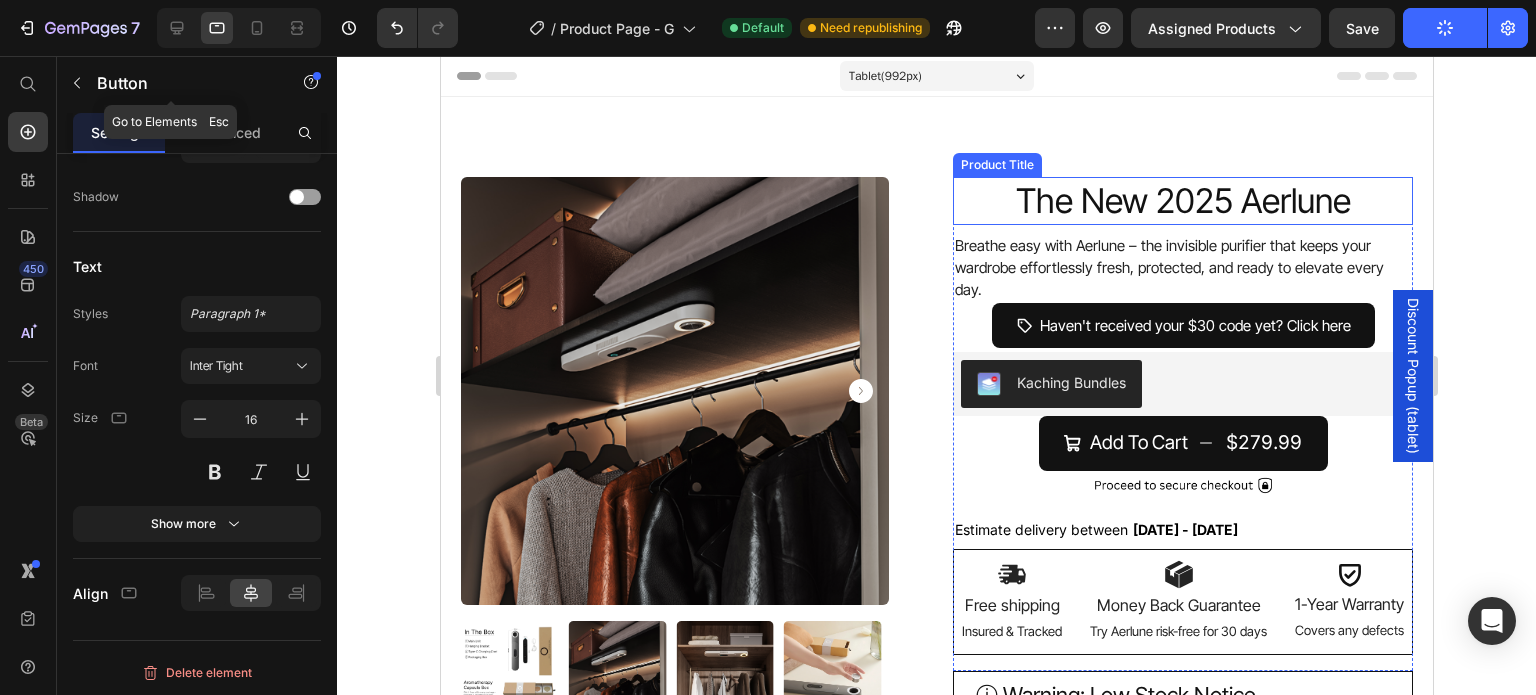 click on "The New 2025 Aerlune" at bounding box center (1182, 201) 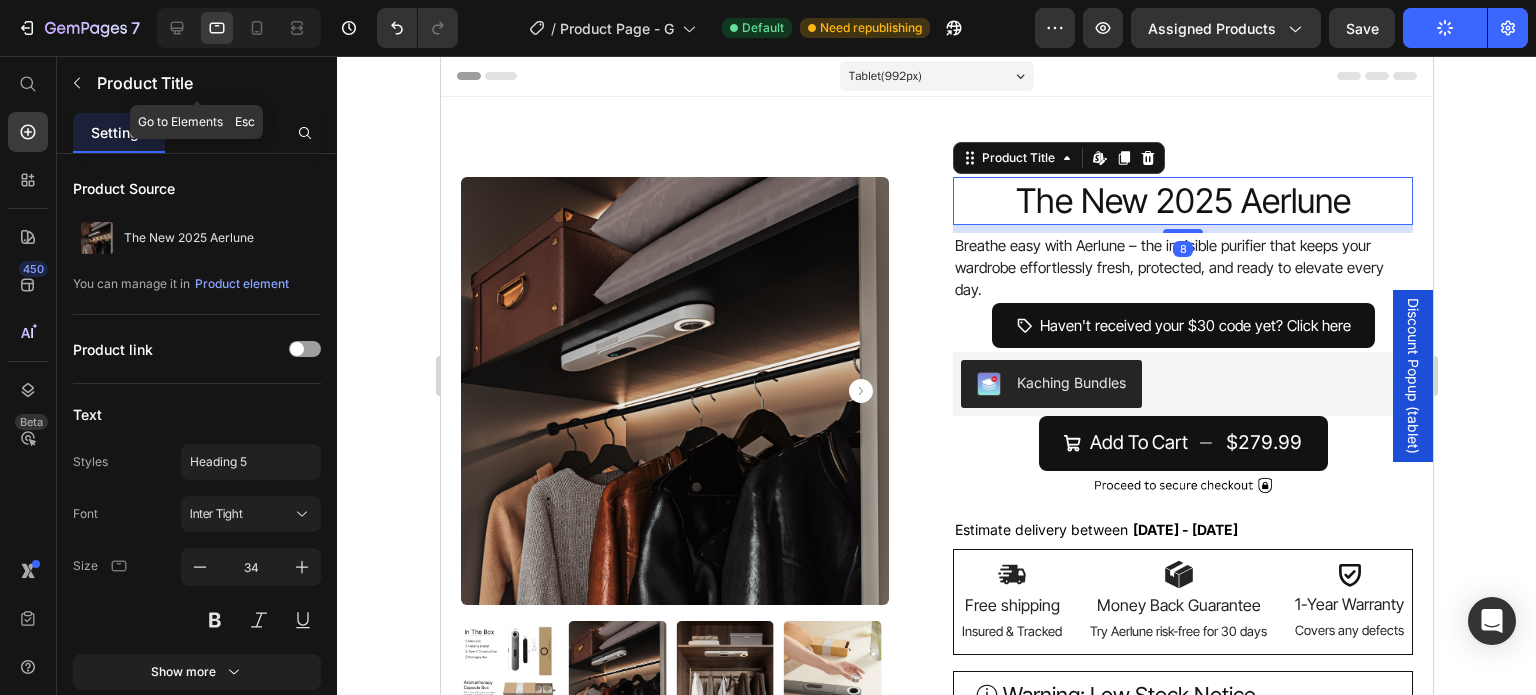 scroll, scrollTop: 452, scrollLeft: 0, axis: vertical 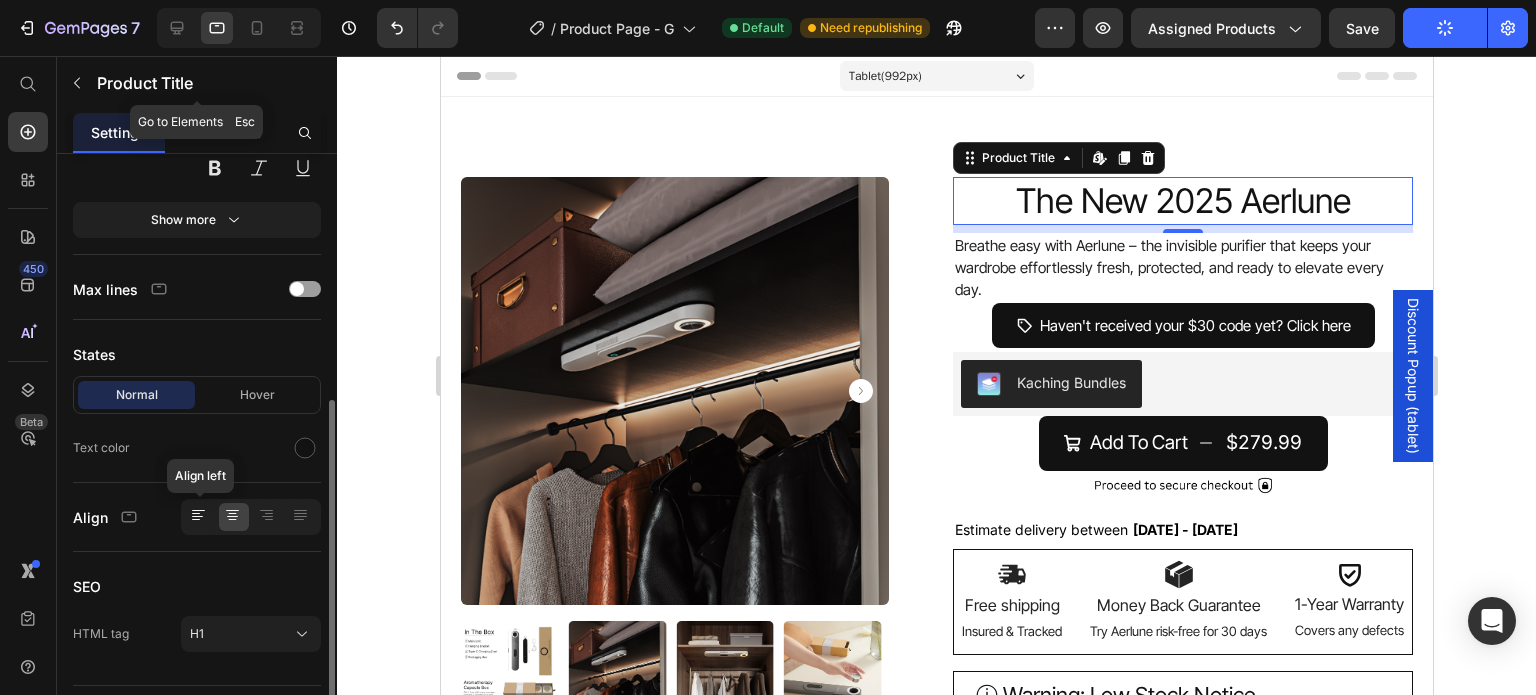 click 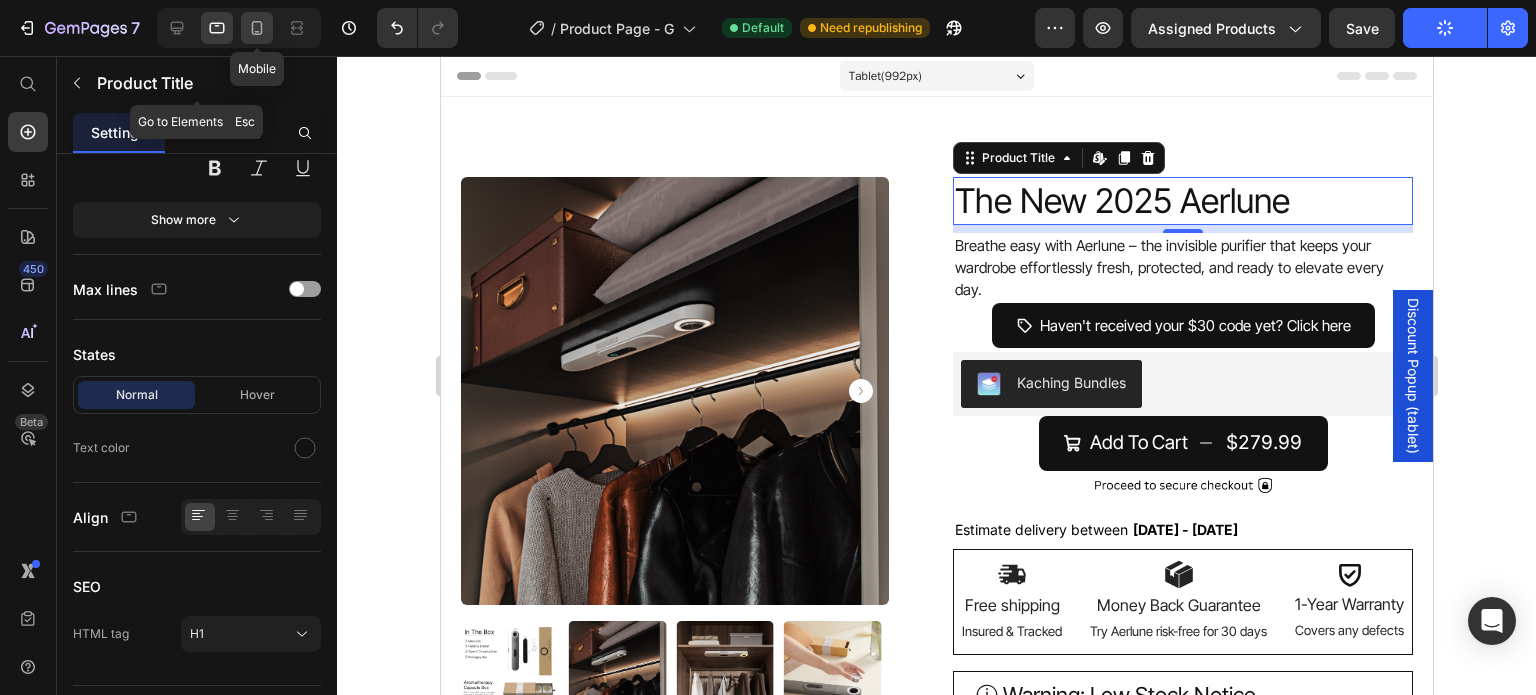 click 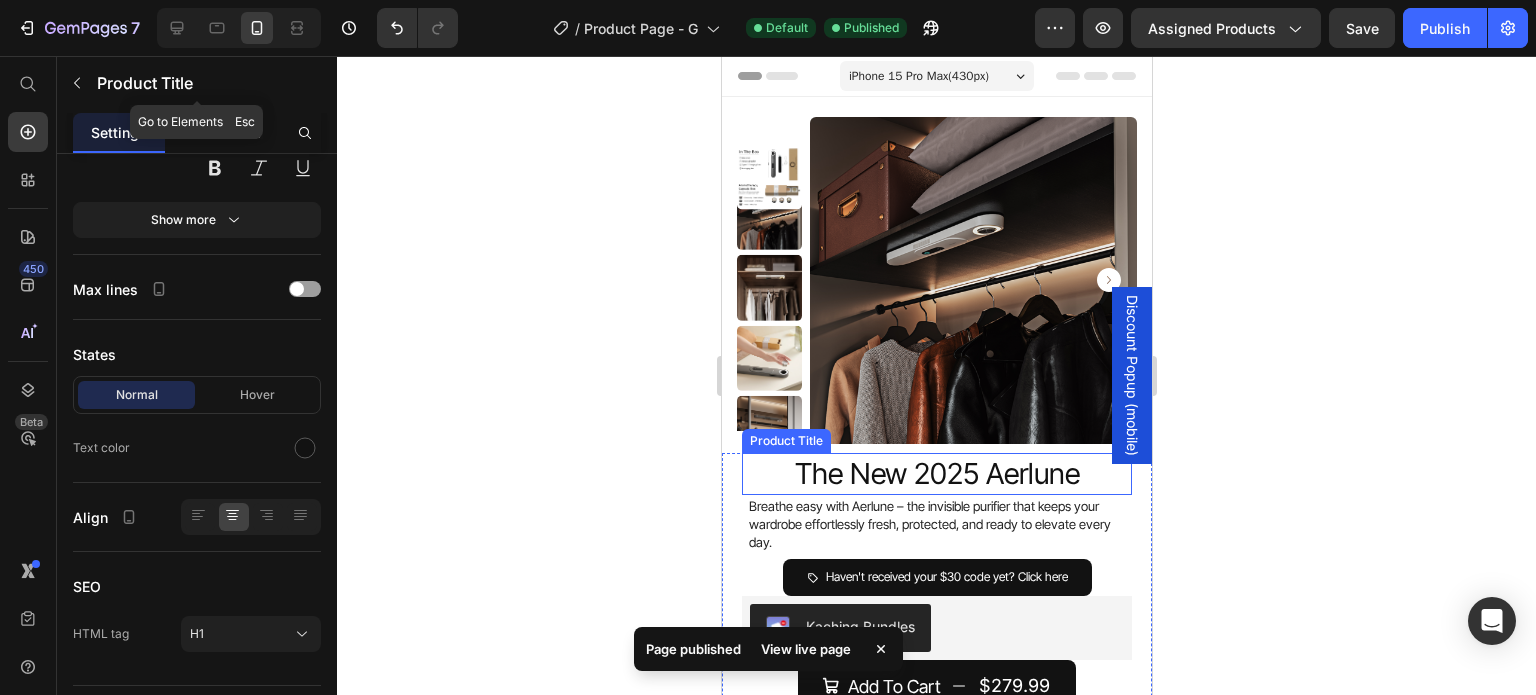 click on "The New 2025 Aerlune" at bounding box center [936, 474] 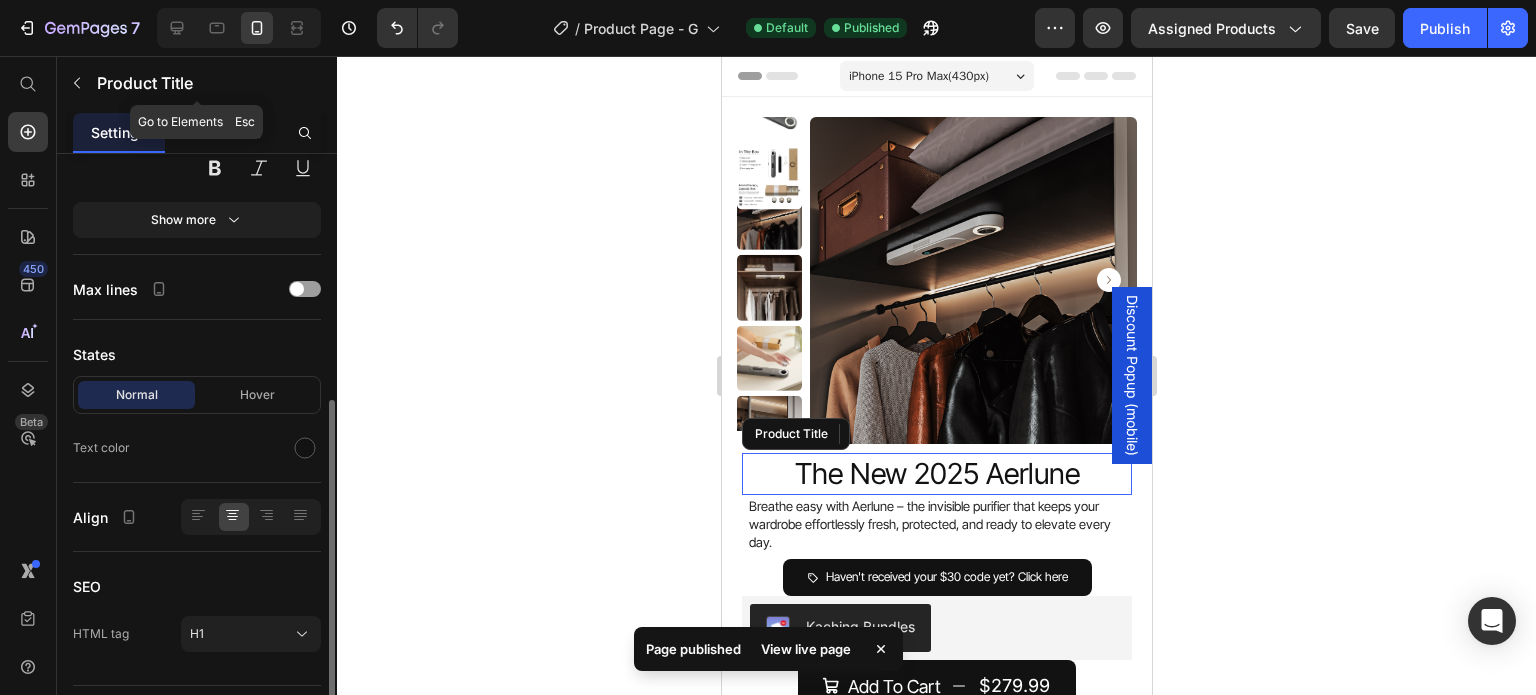 scroll, scrollTop: 452, scrollLeft: 0, axis: vertical 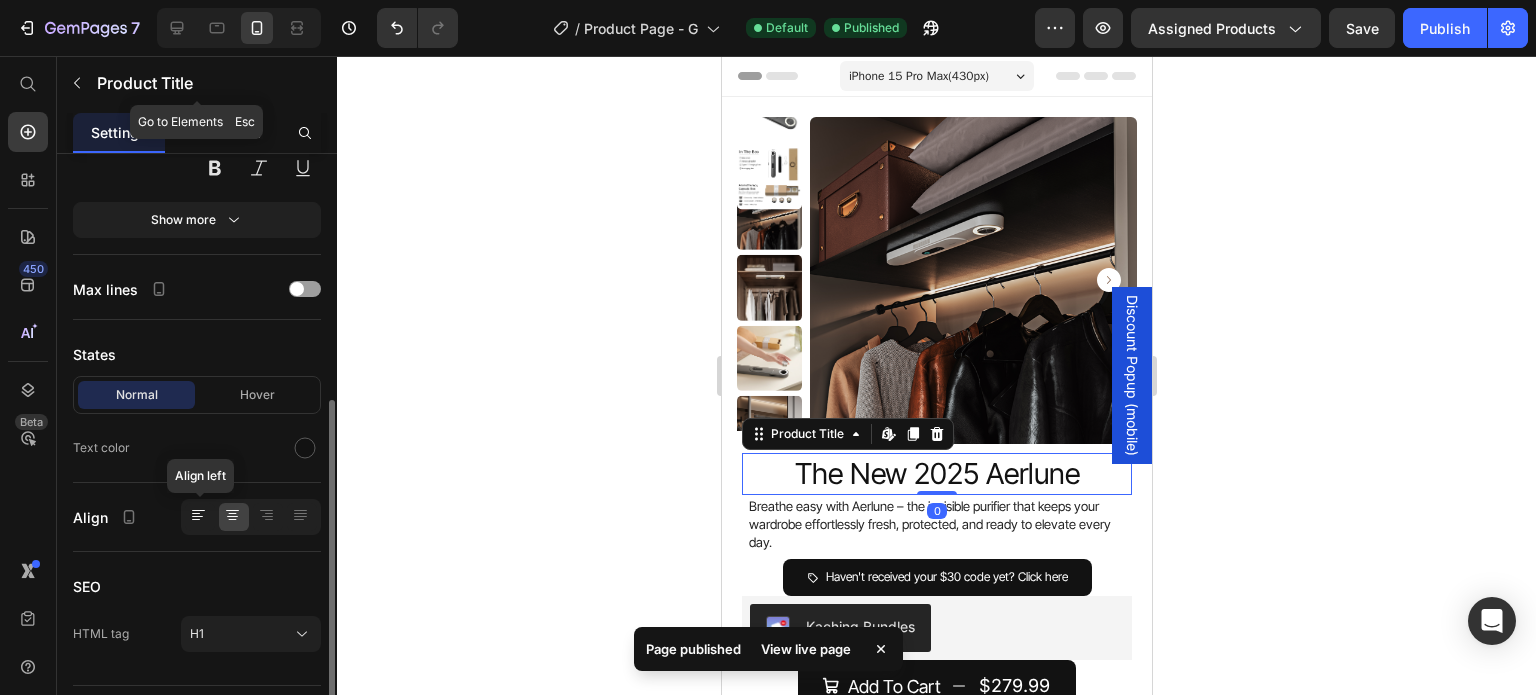 click 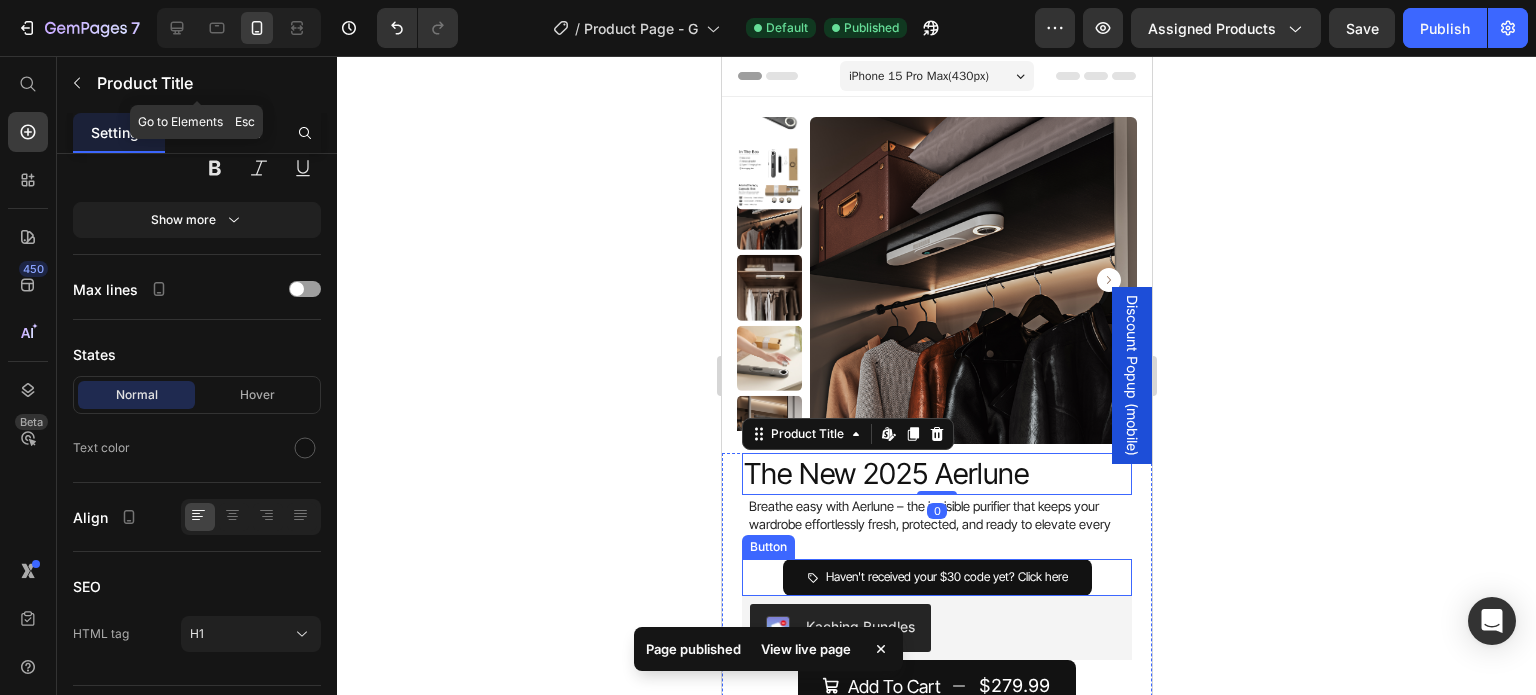click on "Haven't received your $[PRICE] code yet? Click here Button" at bounding box center [936, 577] 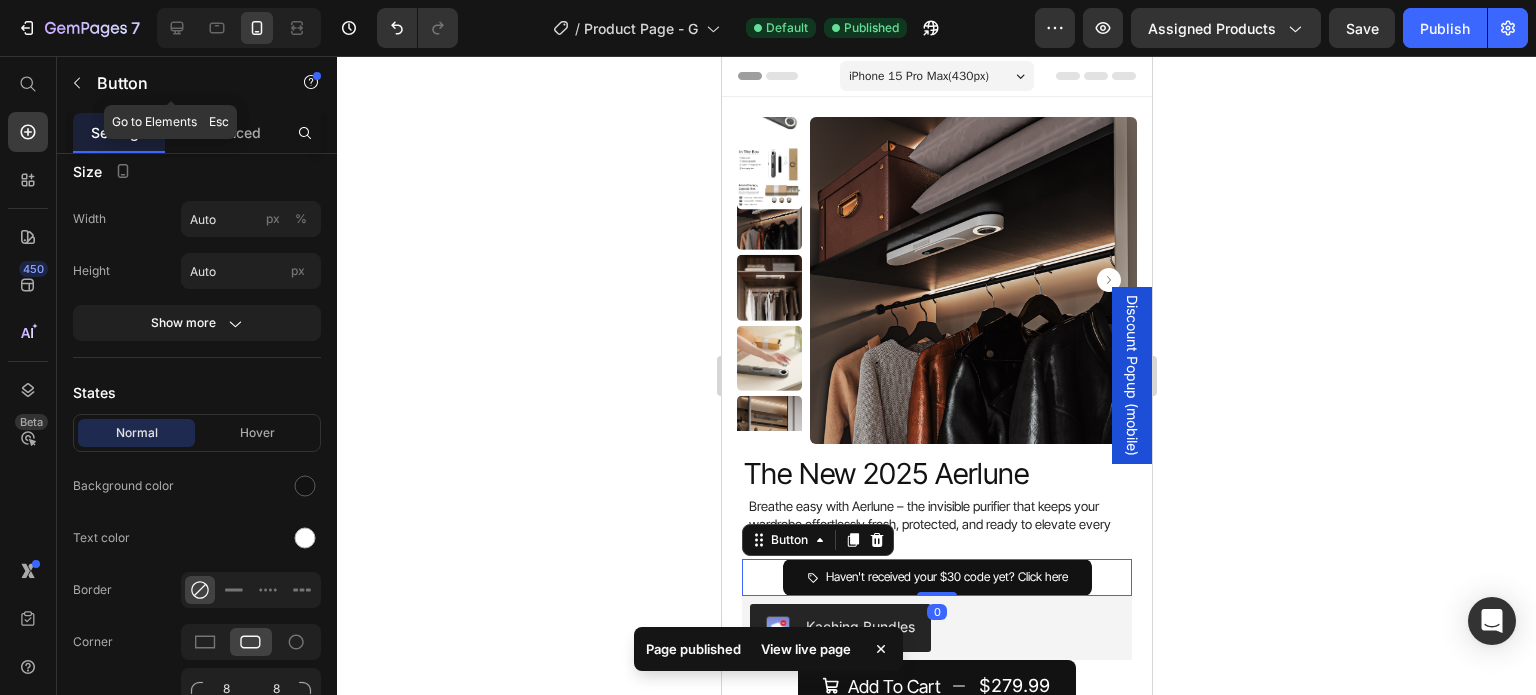 scroll, scrollTop: 0, scrollLeft: 0, axis: both 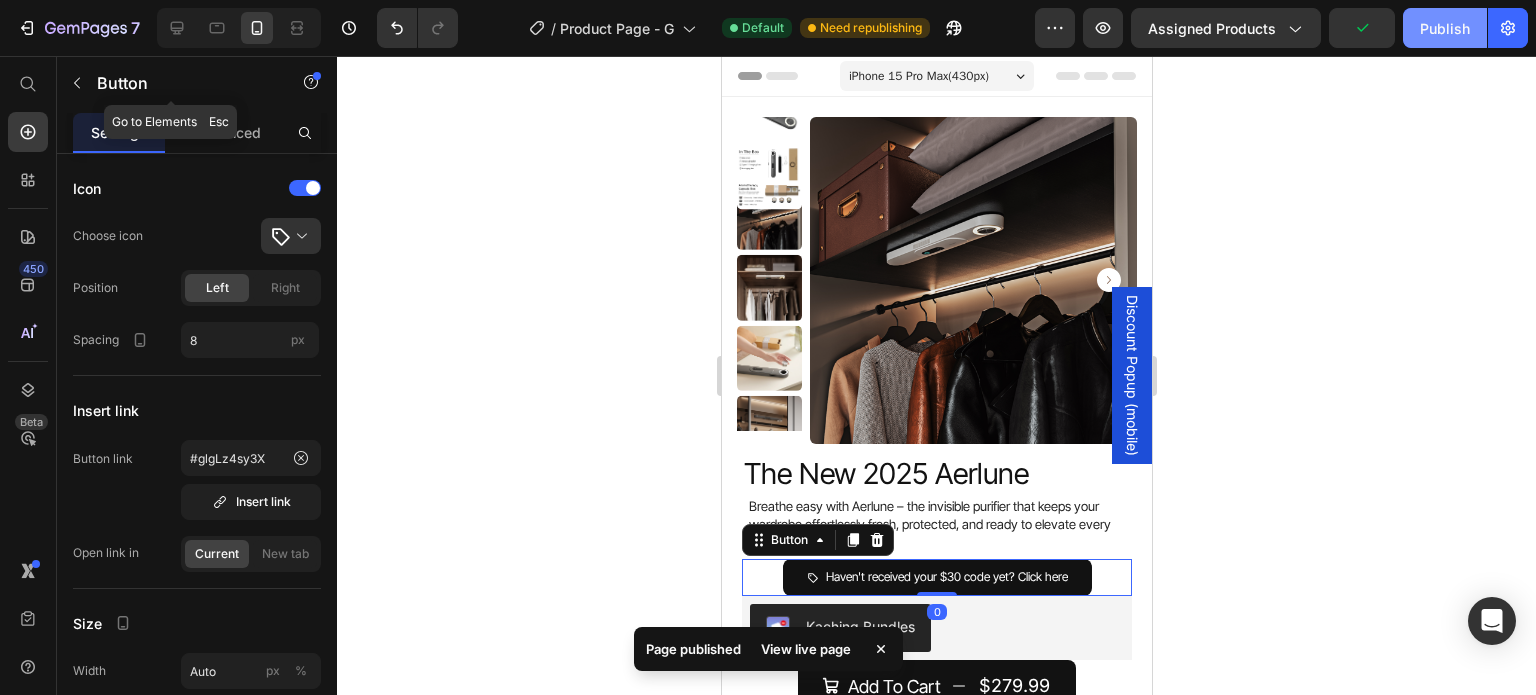 click on "Publish" at bounding box center [1445, 28] 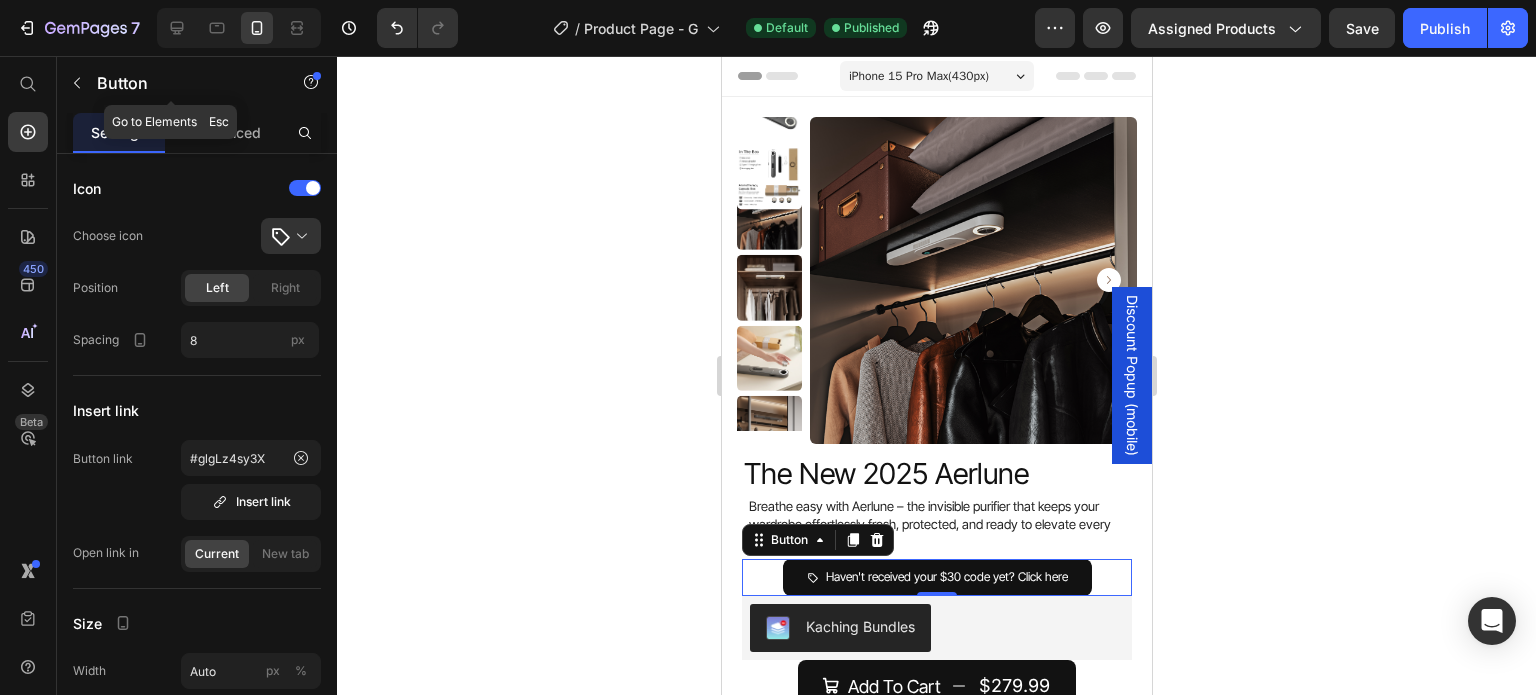 scroll, scrollTop: 610, scrollLeft: 0, axis: vertical 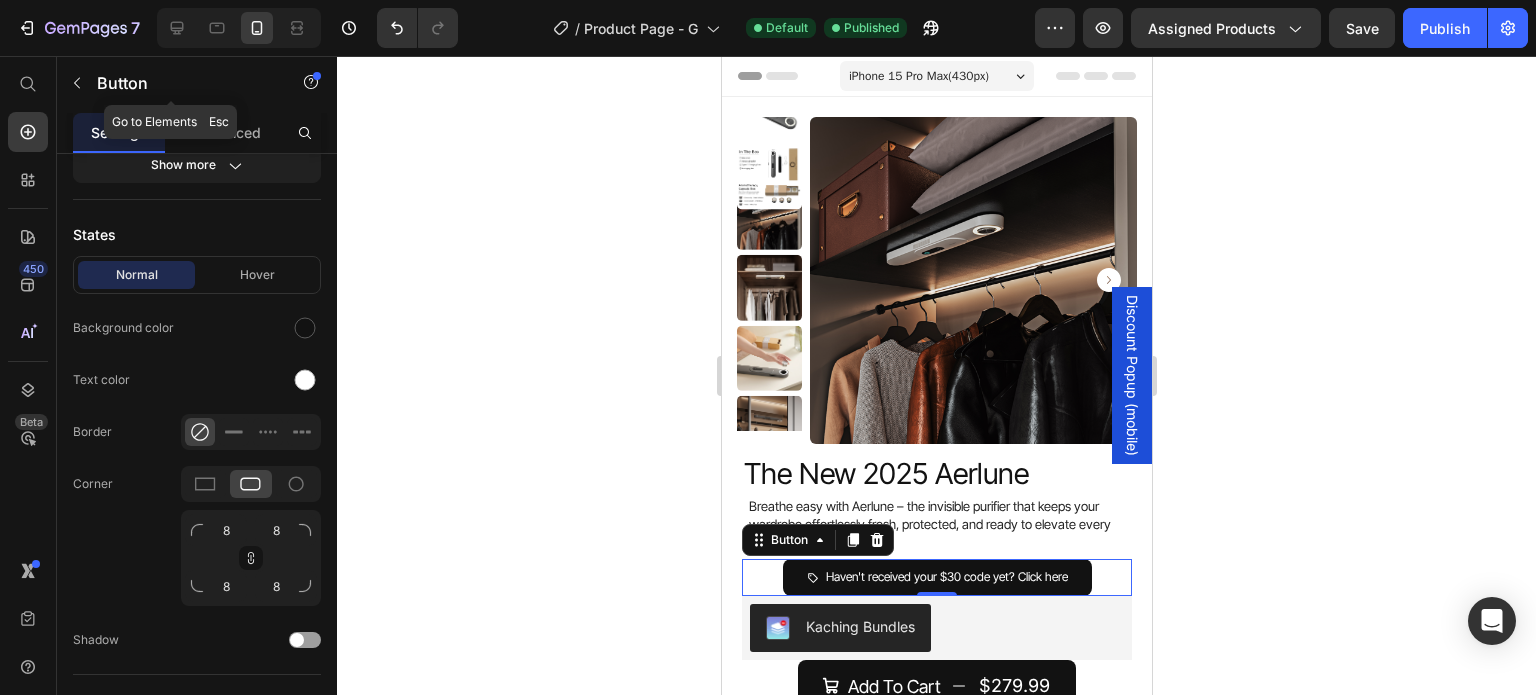 click 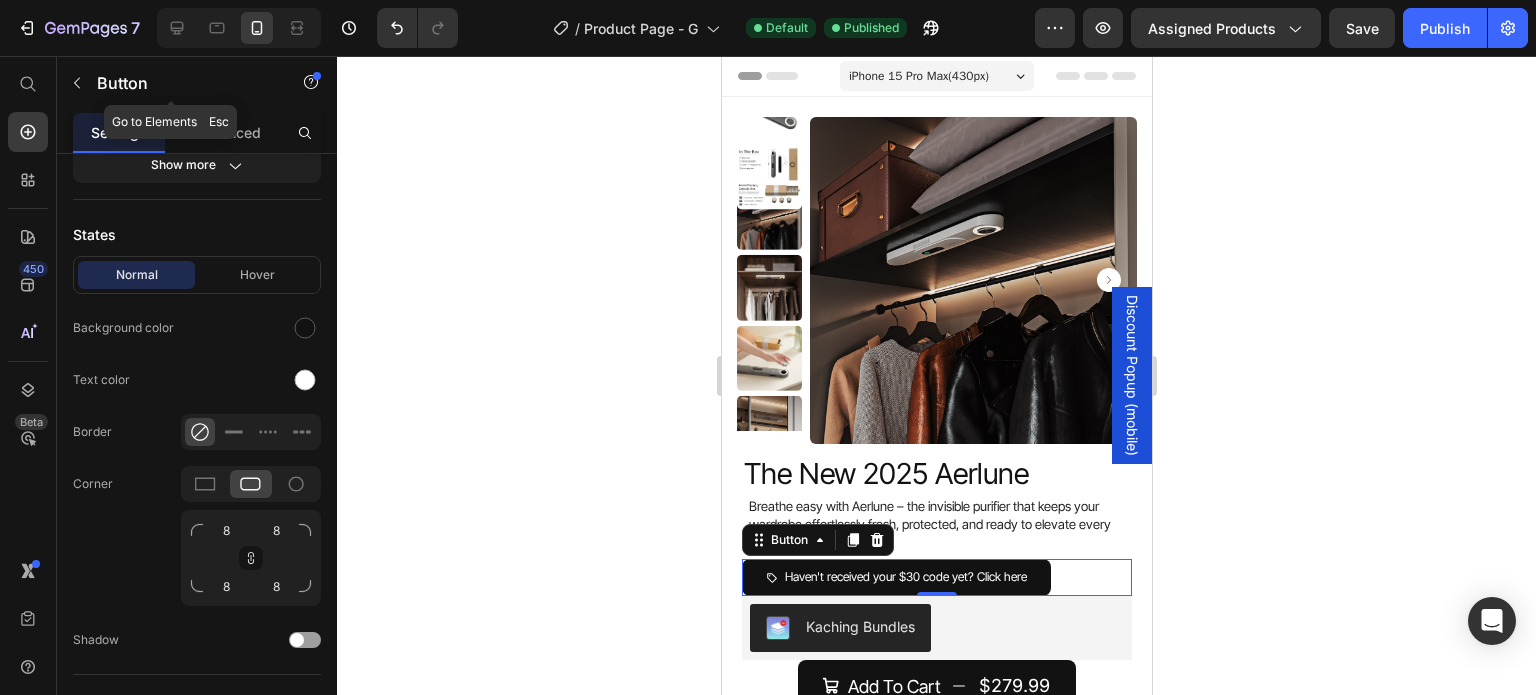 scroll, scrollTop: 1053, scrollLeft: 0, axis: vertical 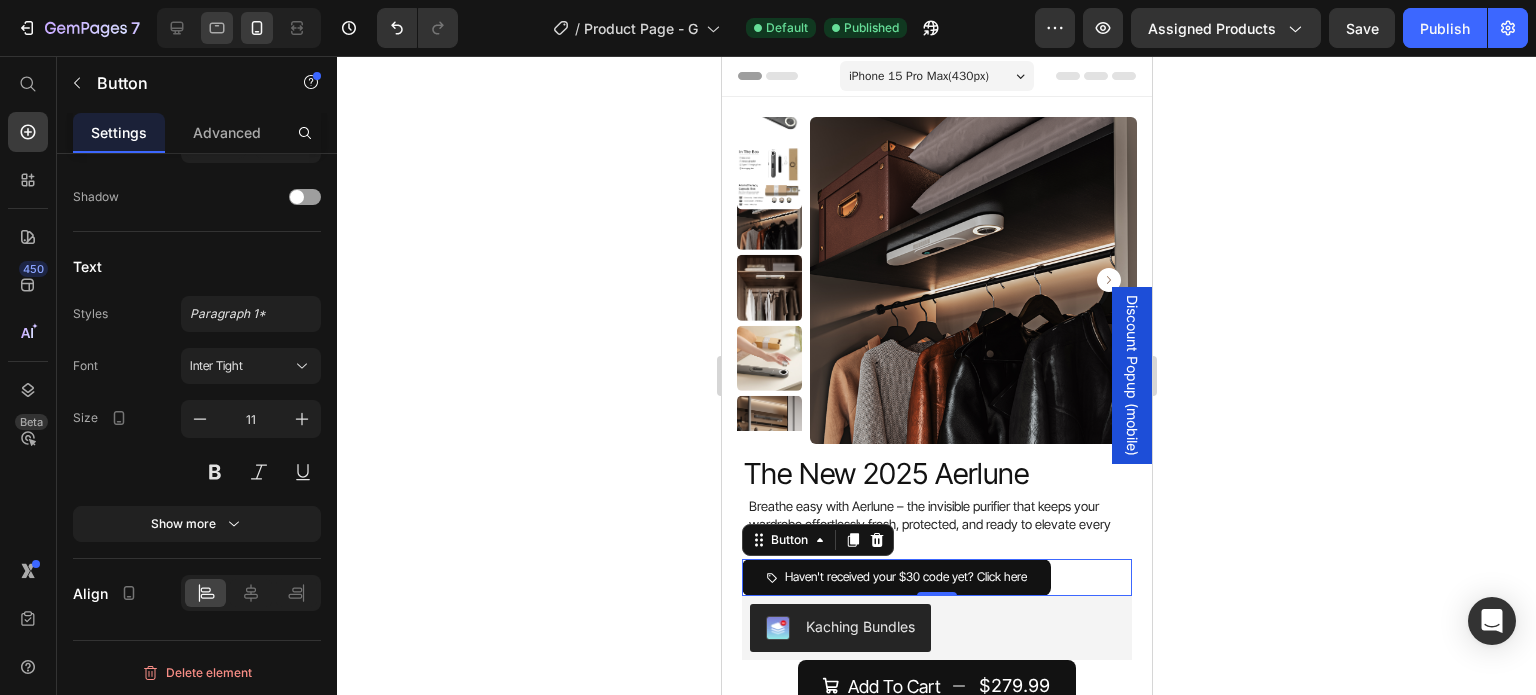 click 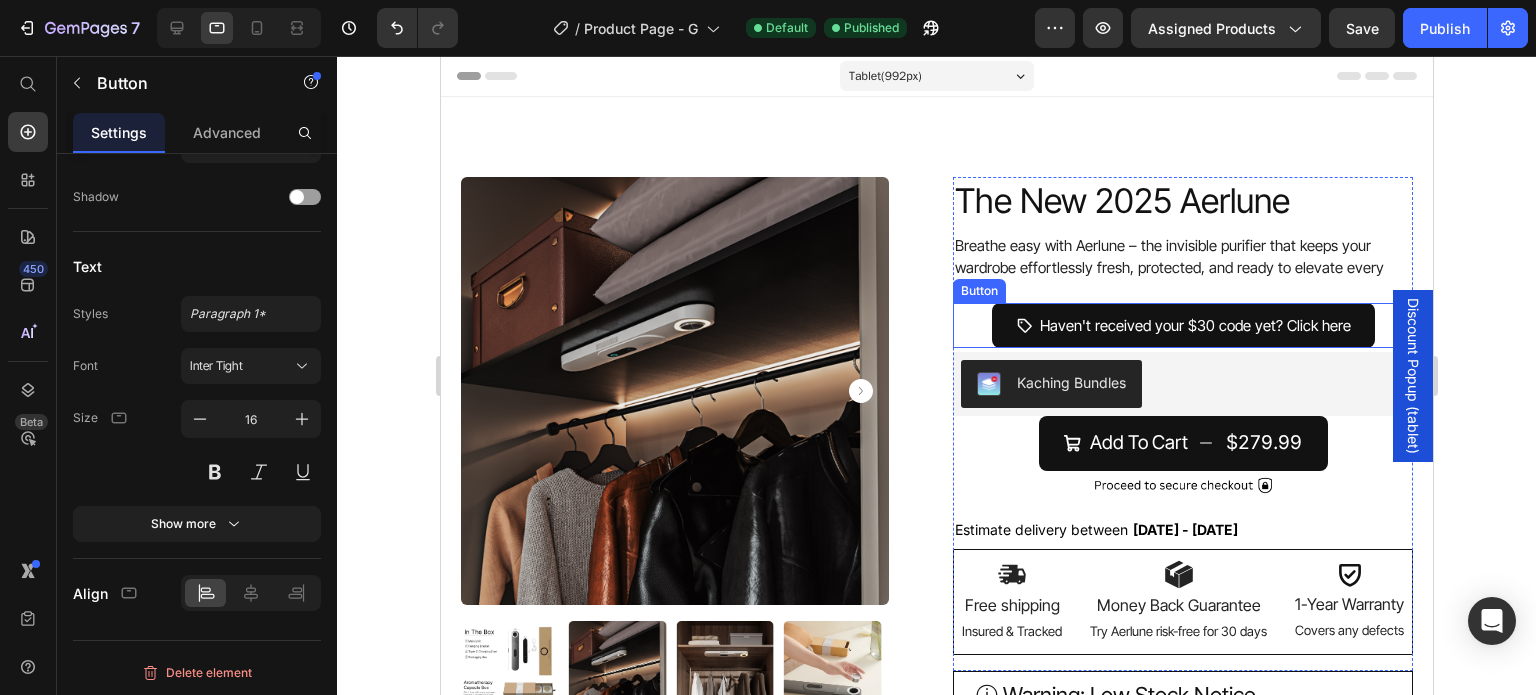 click on "Haven't received your $[PRICE] code yet? Click here Button" at bounding box center [1182, 326] 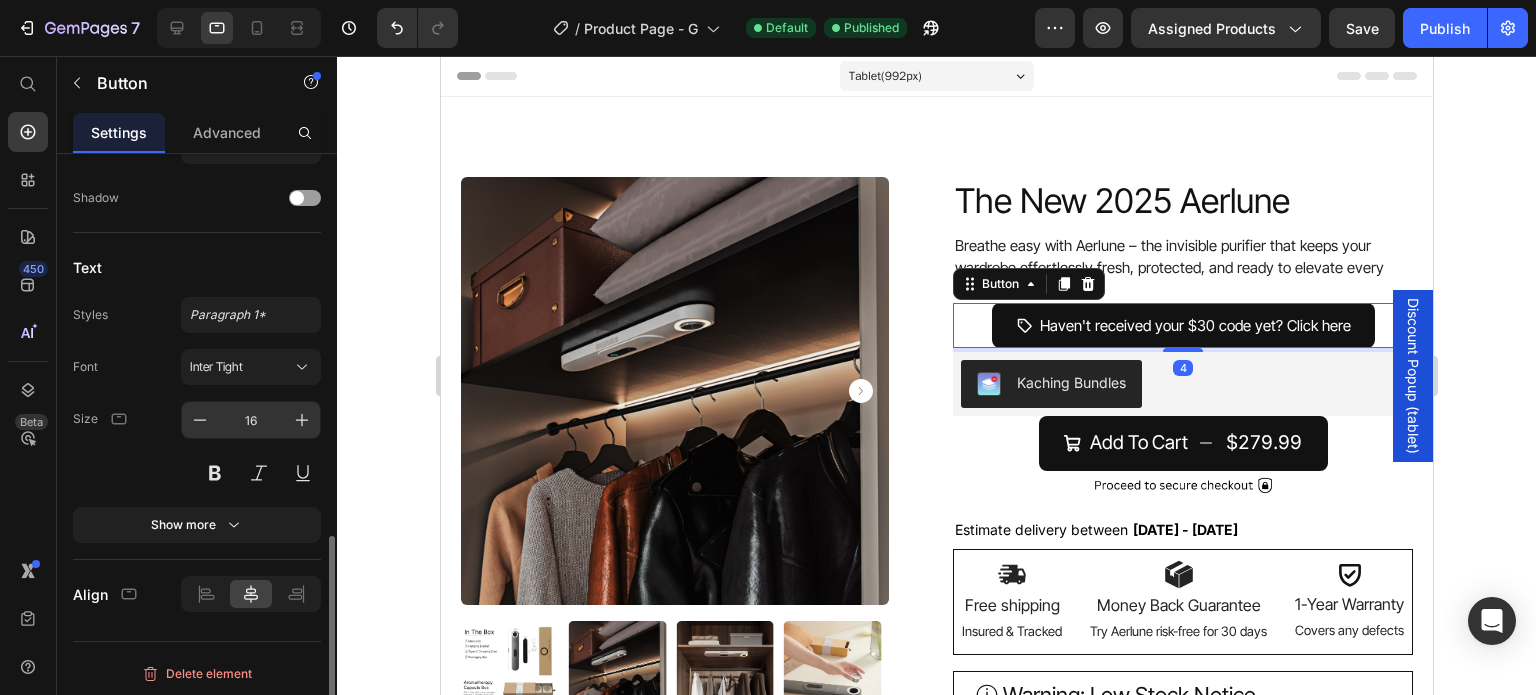scroll, scrollTop: 1053, scrollLeft: 0, axis: vertical 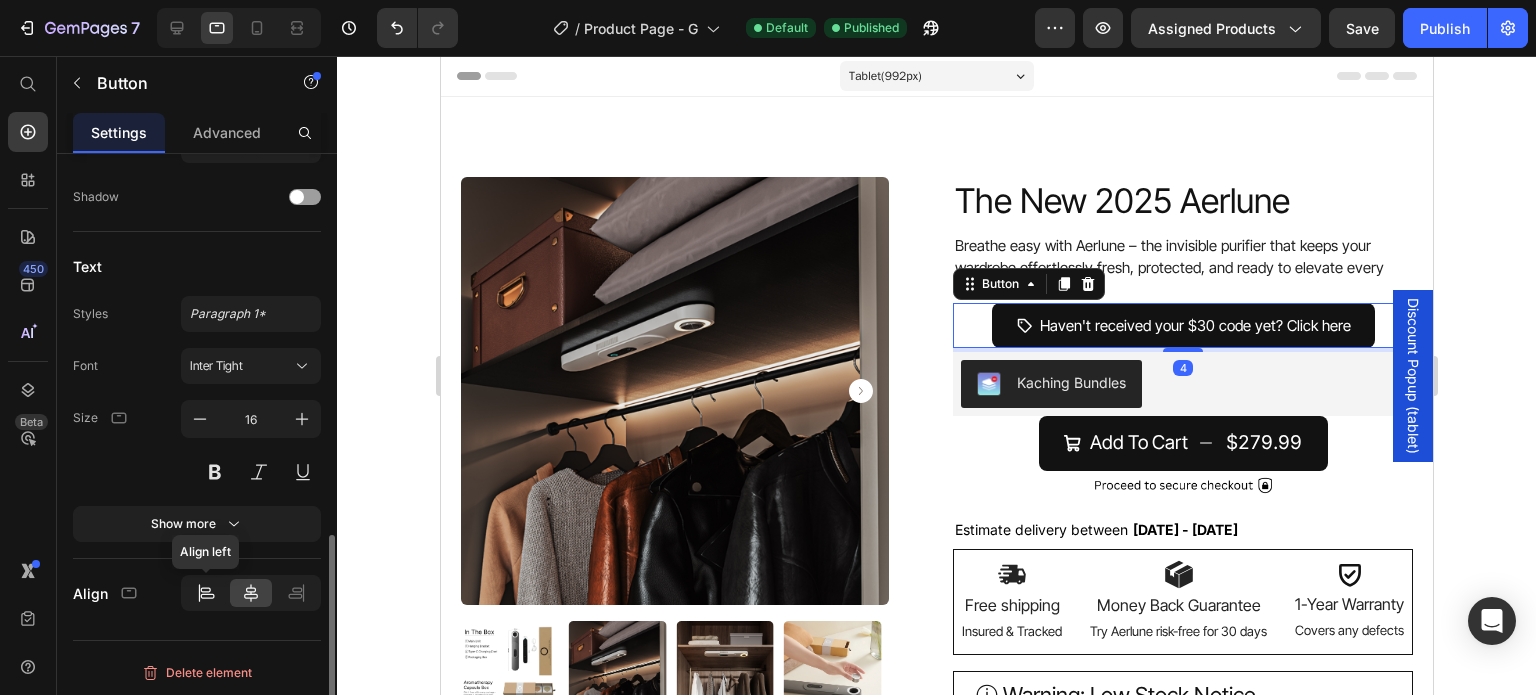 click 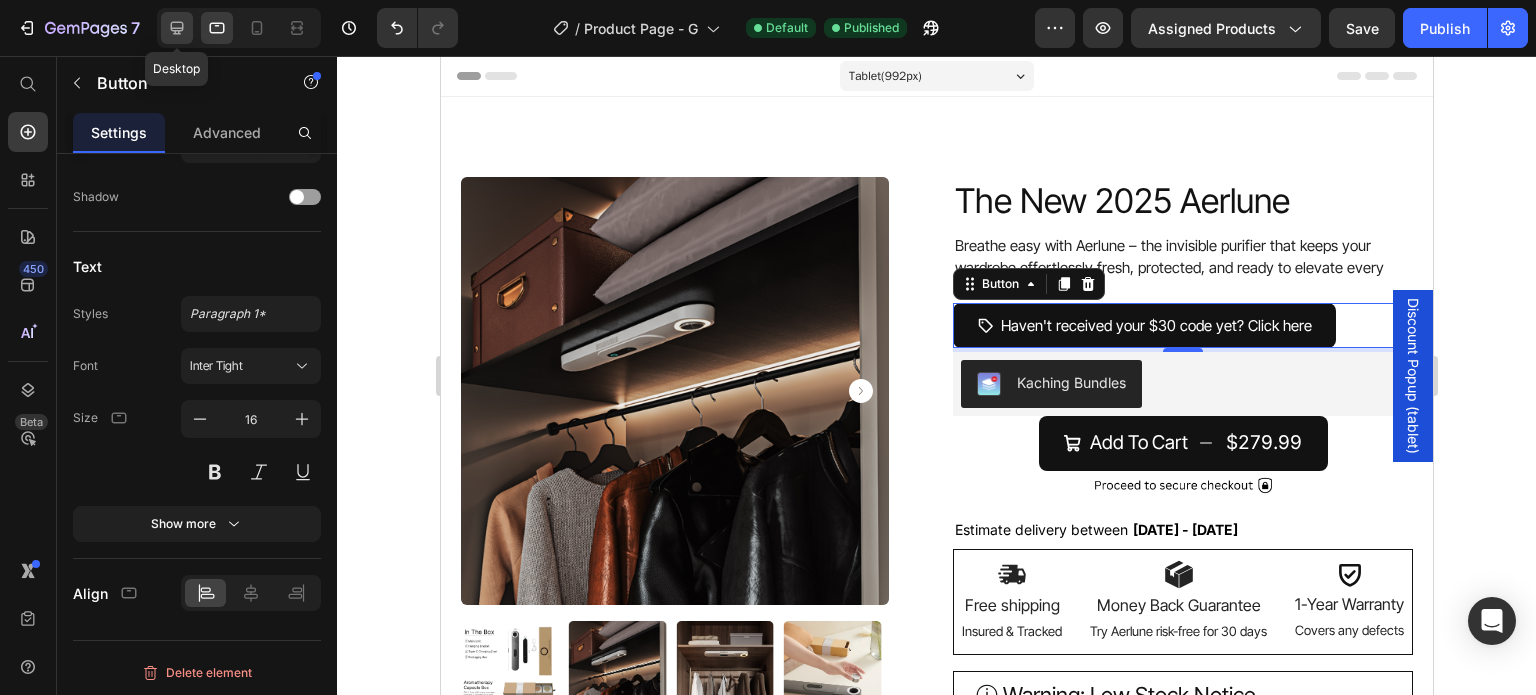 click 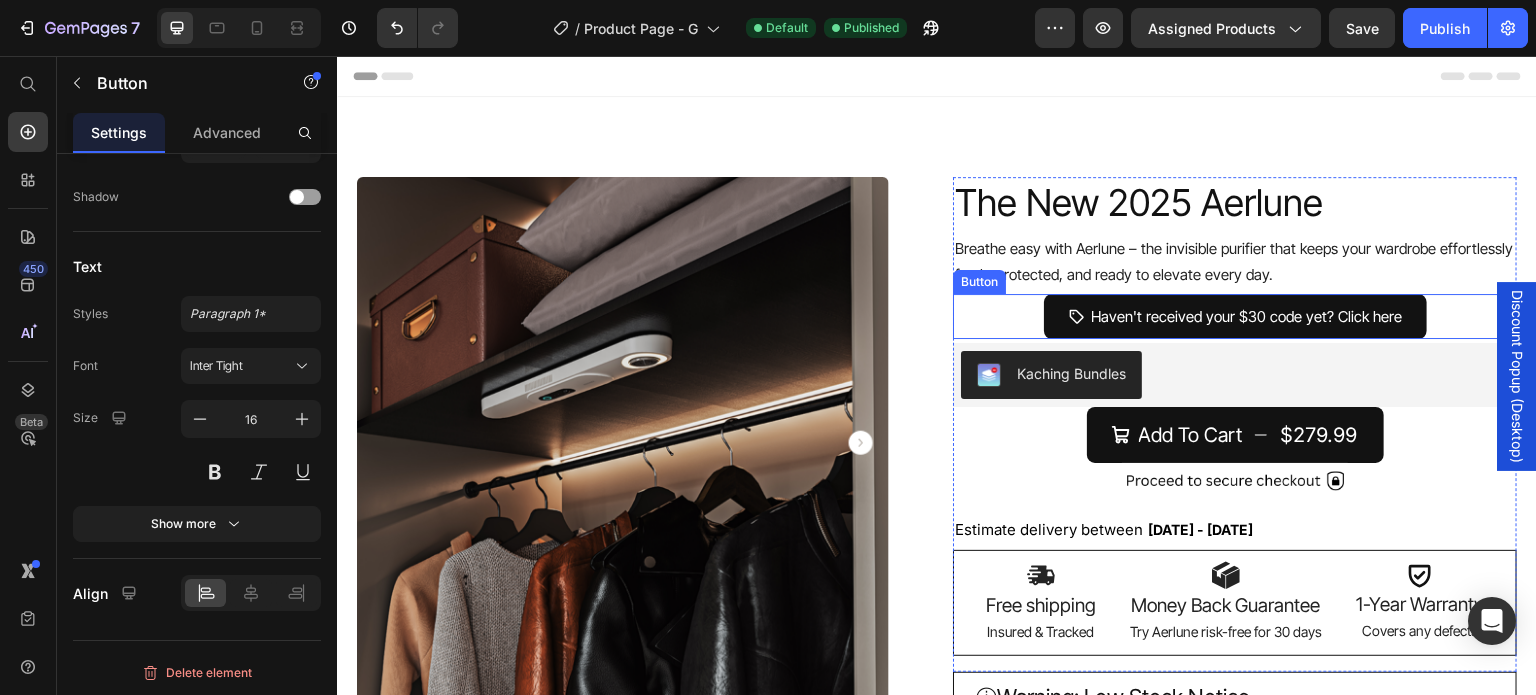 click on "Haven't received your $[PRICE] code yet? Click here Button" at bounding box center (1235, 317) 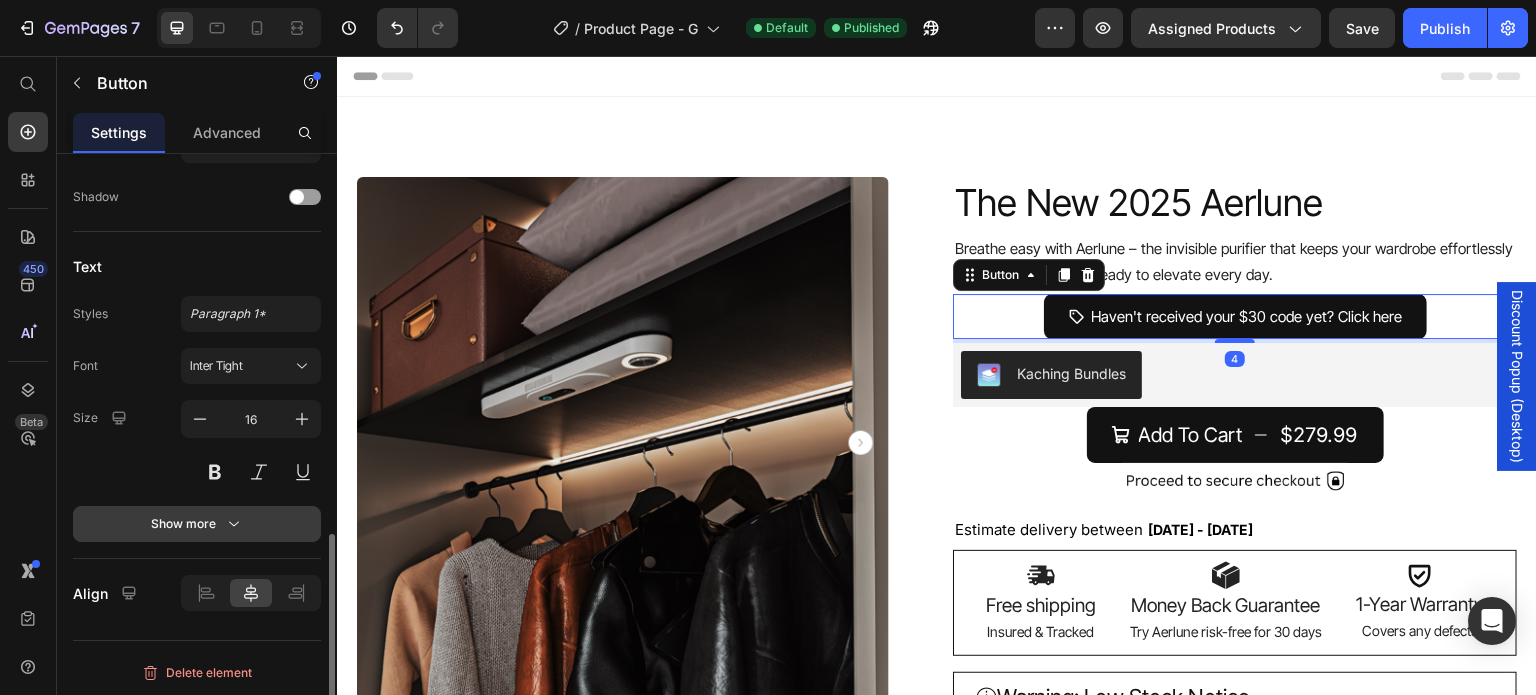 scroll, scrollTop: 1052, scrollLeft: 0, axis: vertical 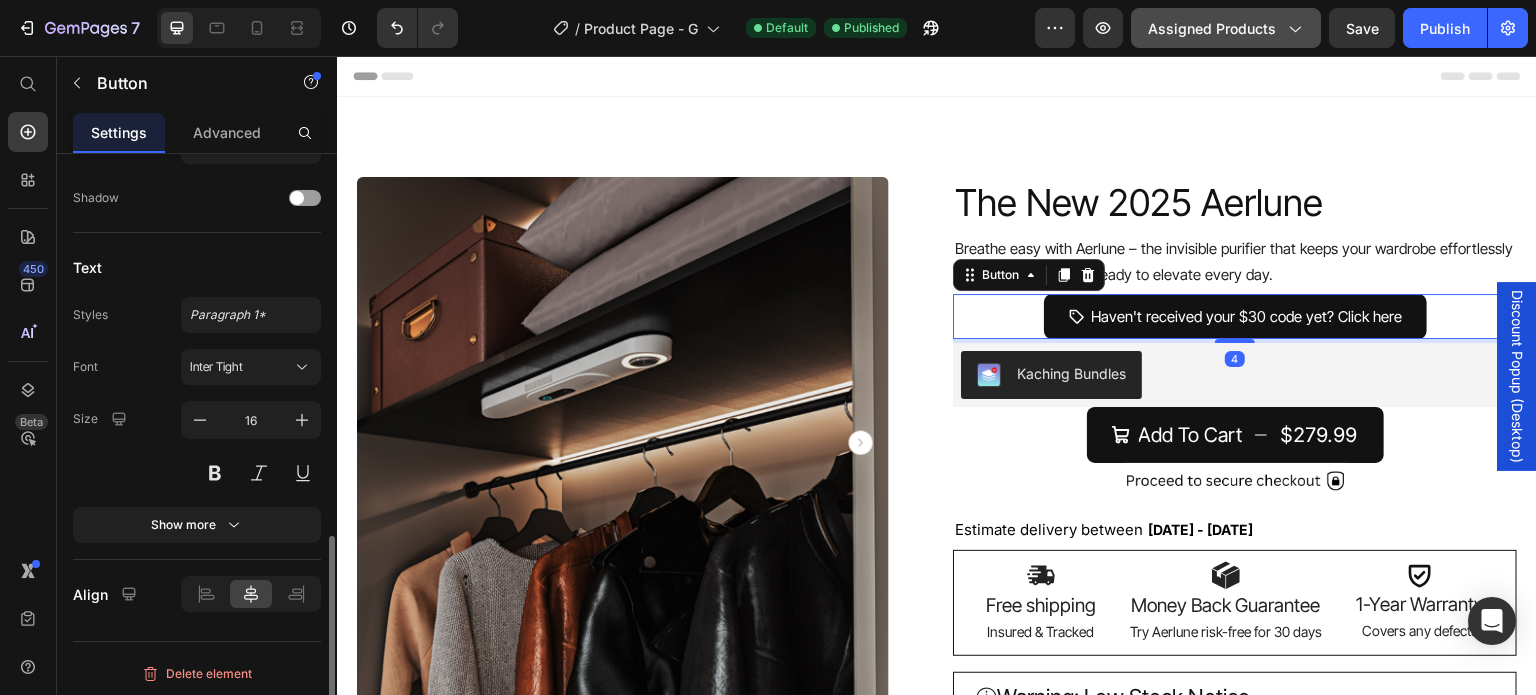 click 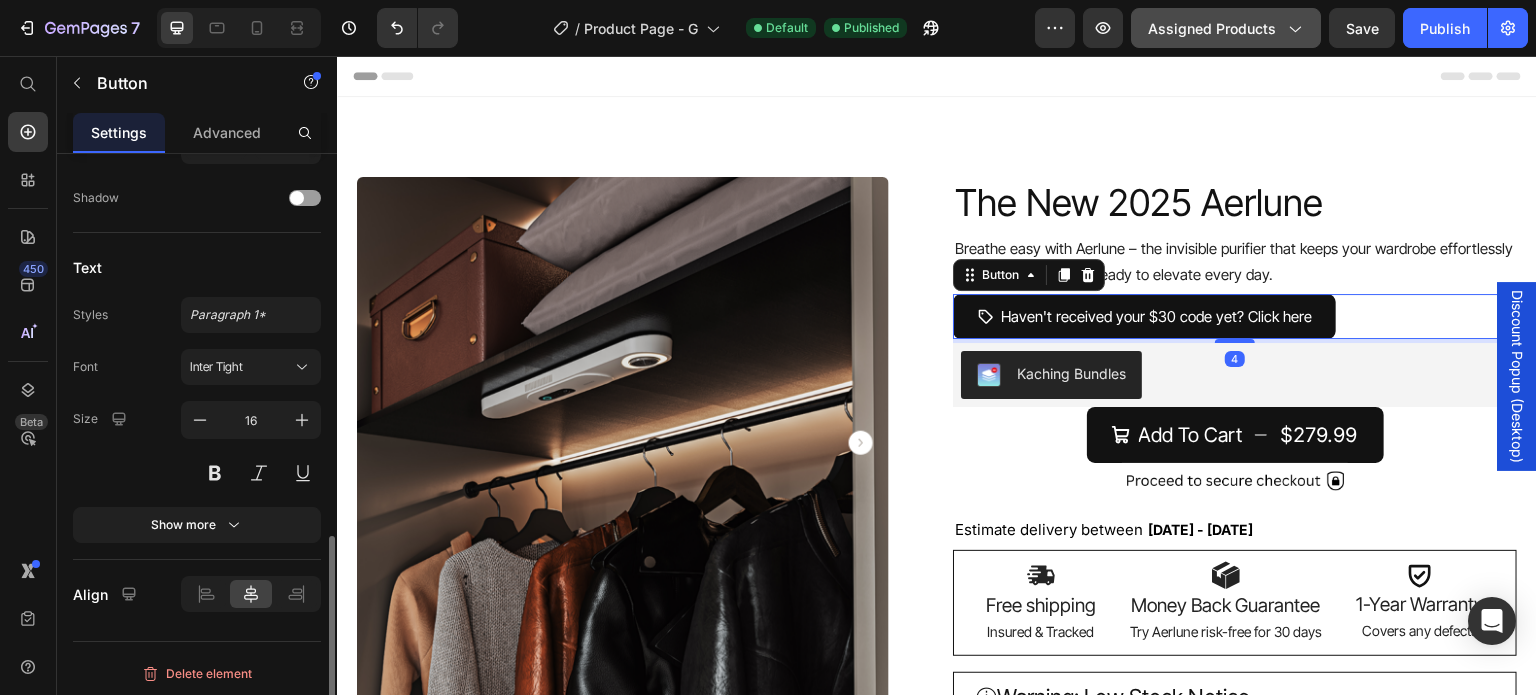 scroll, scrollTop: 1053, scrollLeft: 0, axis: vertical 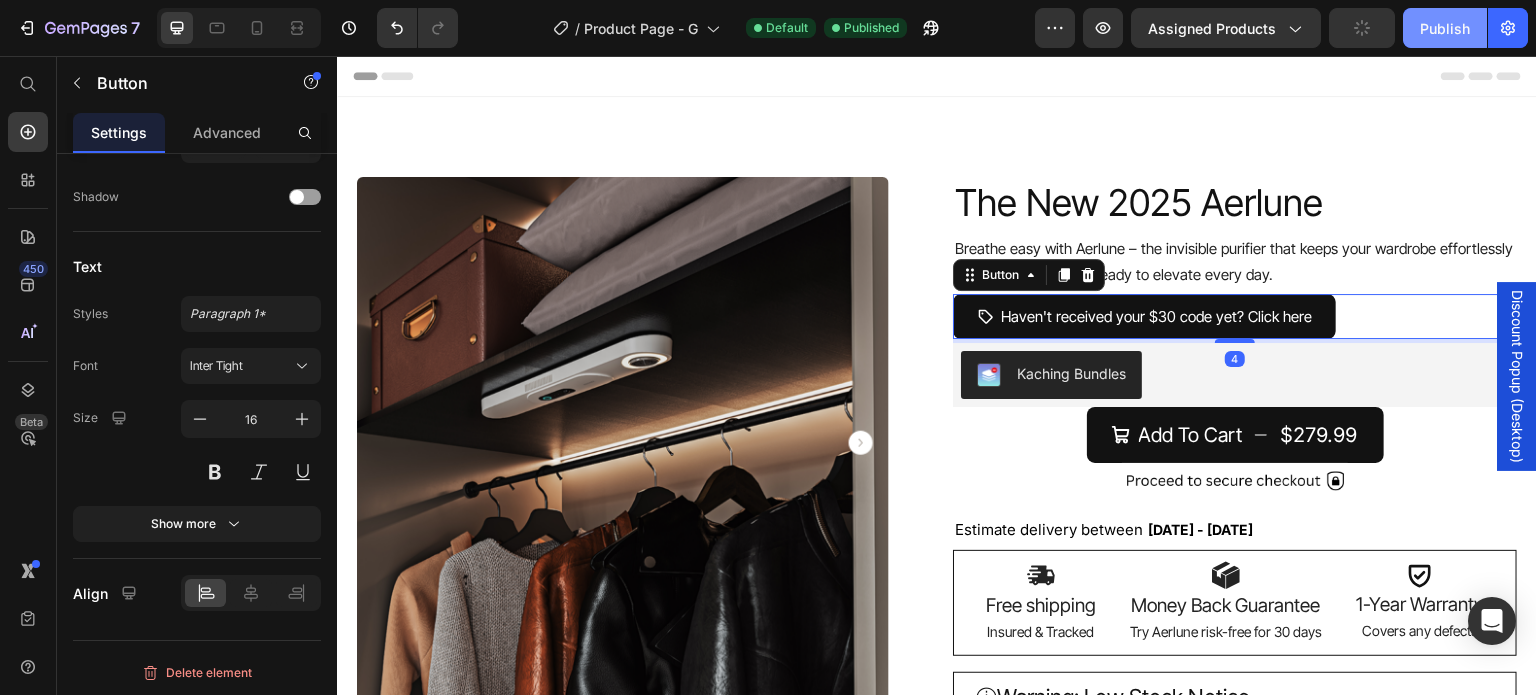 click on "Publish" at bounding box center (1445, 28) 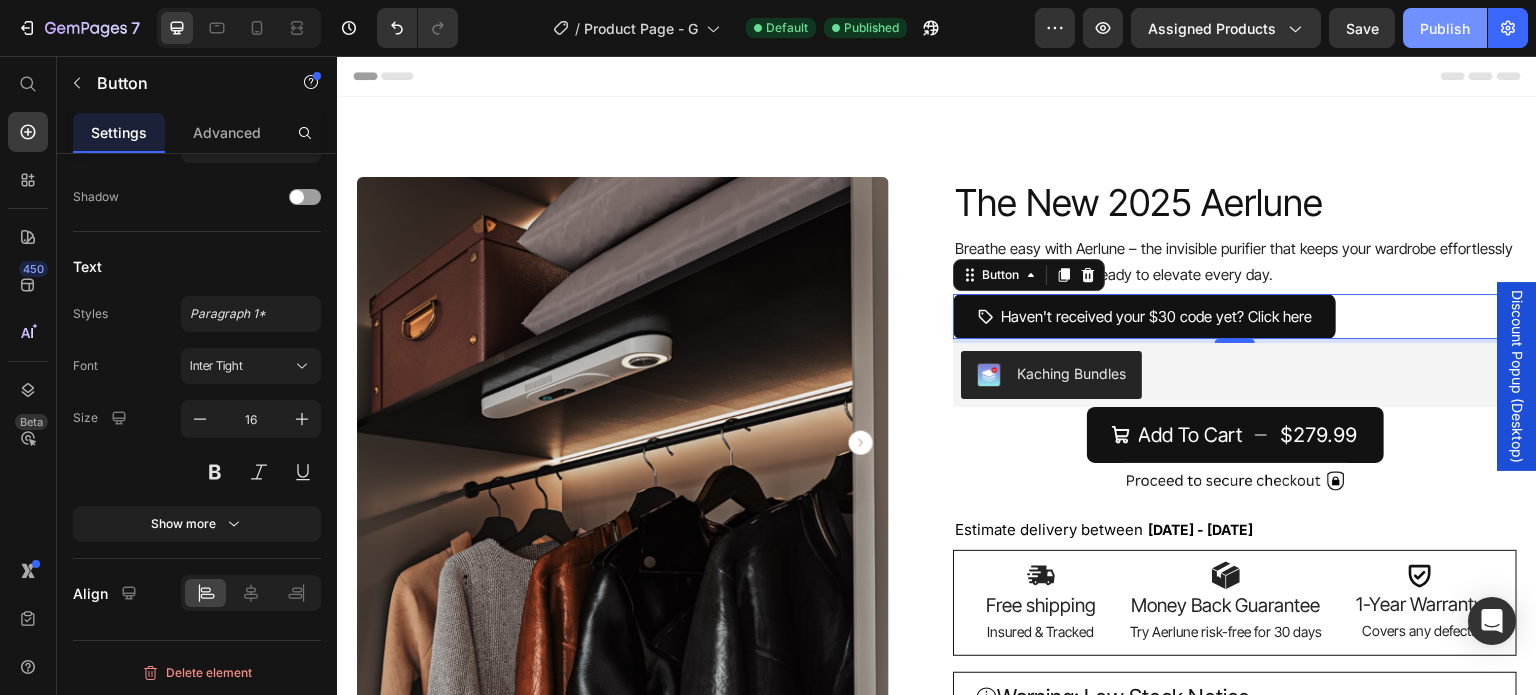 type 